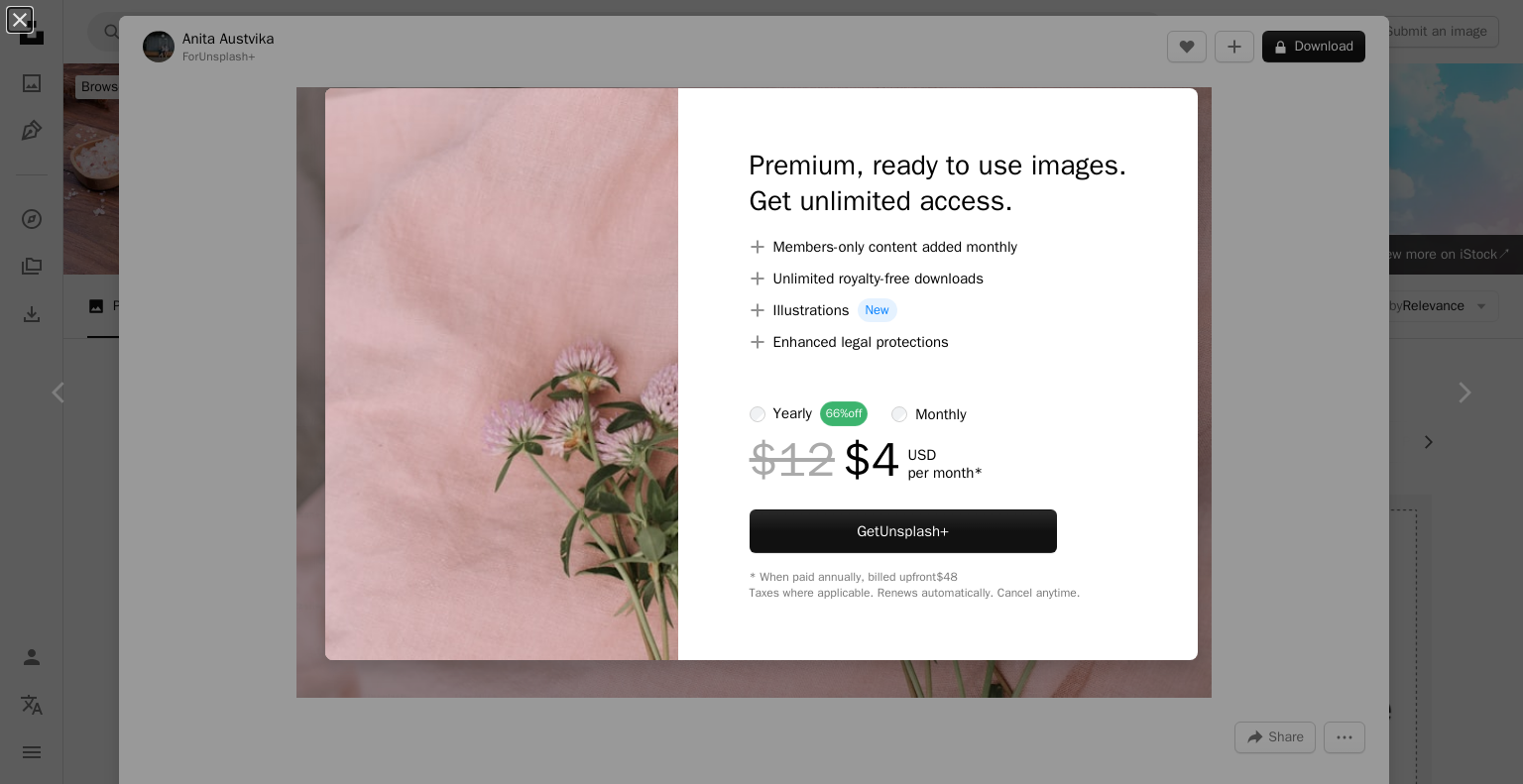 scroll, scrollTop: 554, scrollLeft: 0, axis: vertical 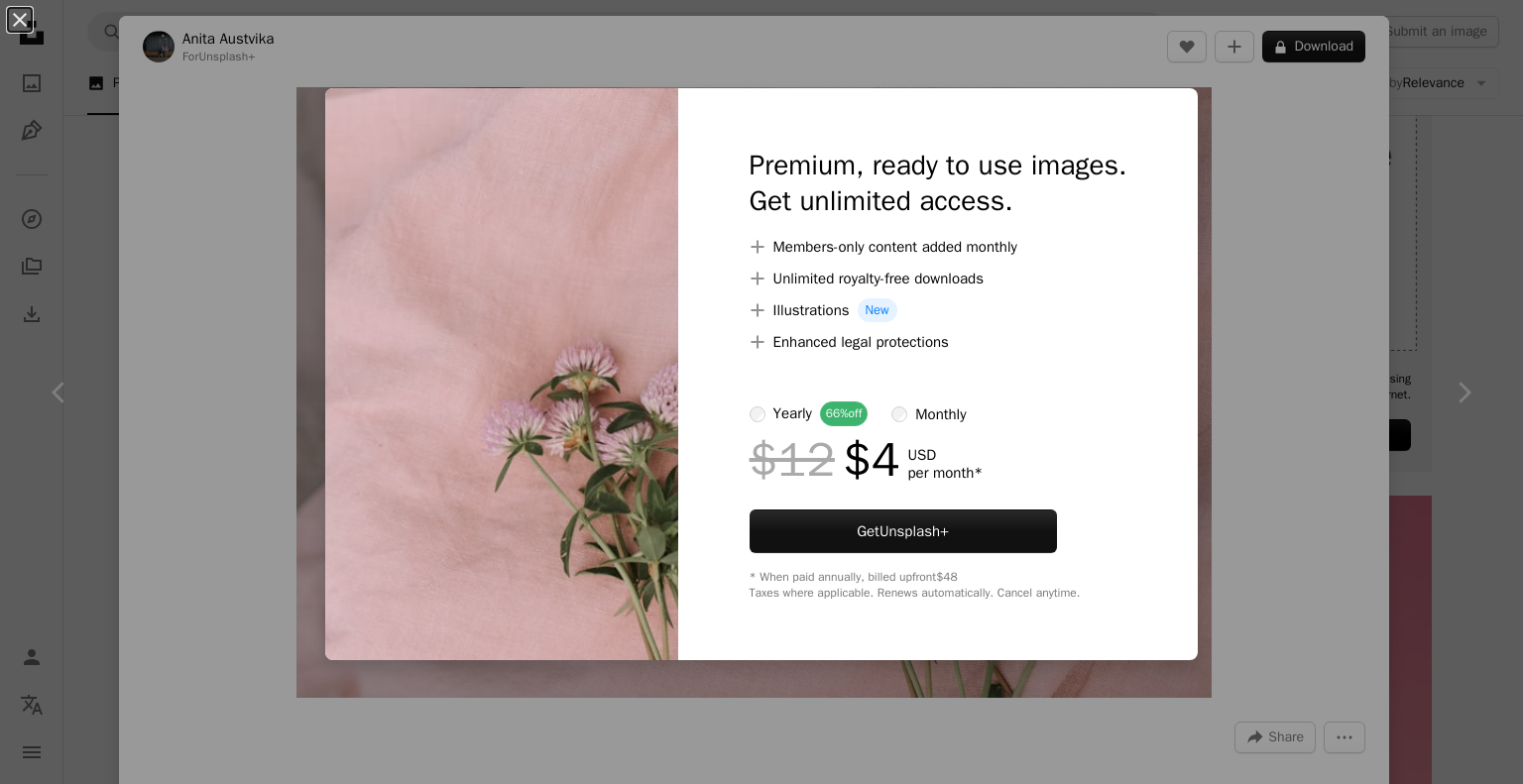 click on "An X shape Premium, ready to use images. Get unlimited access. A plus sign Members-only content added monthly A plus sign Unlimited royalty-free downloads A plus sign Illustrations  New A plus sign Enhanced legal protections yearly 66%  off monthly $12   $4 USD per month * Get  Unsplash+ * When paid annually, billed upfront  $48 Taxes where applicable. Renews automatically. Cancel anytime." at bounding box center [762, 392] 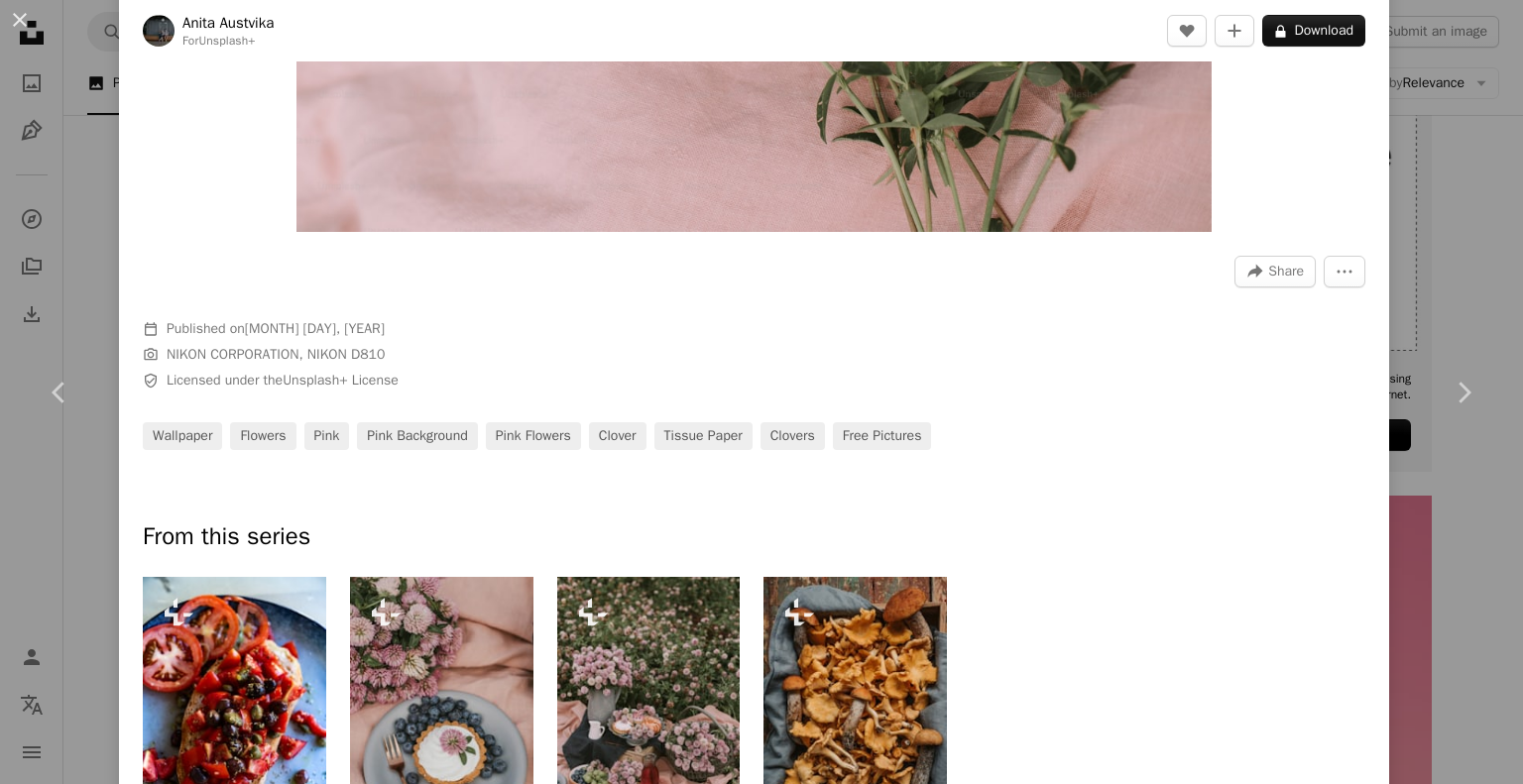 scroll, scrollTop: 436, scrollLeft: 0, axis: vertical 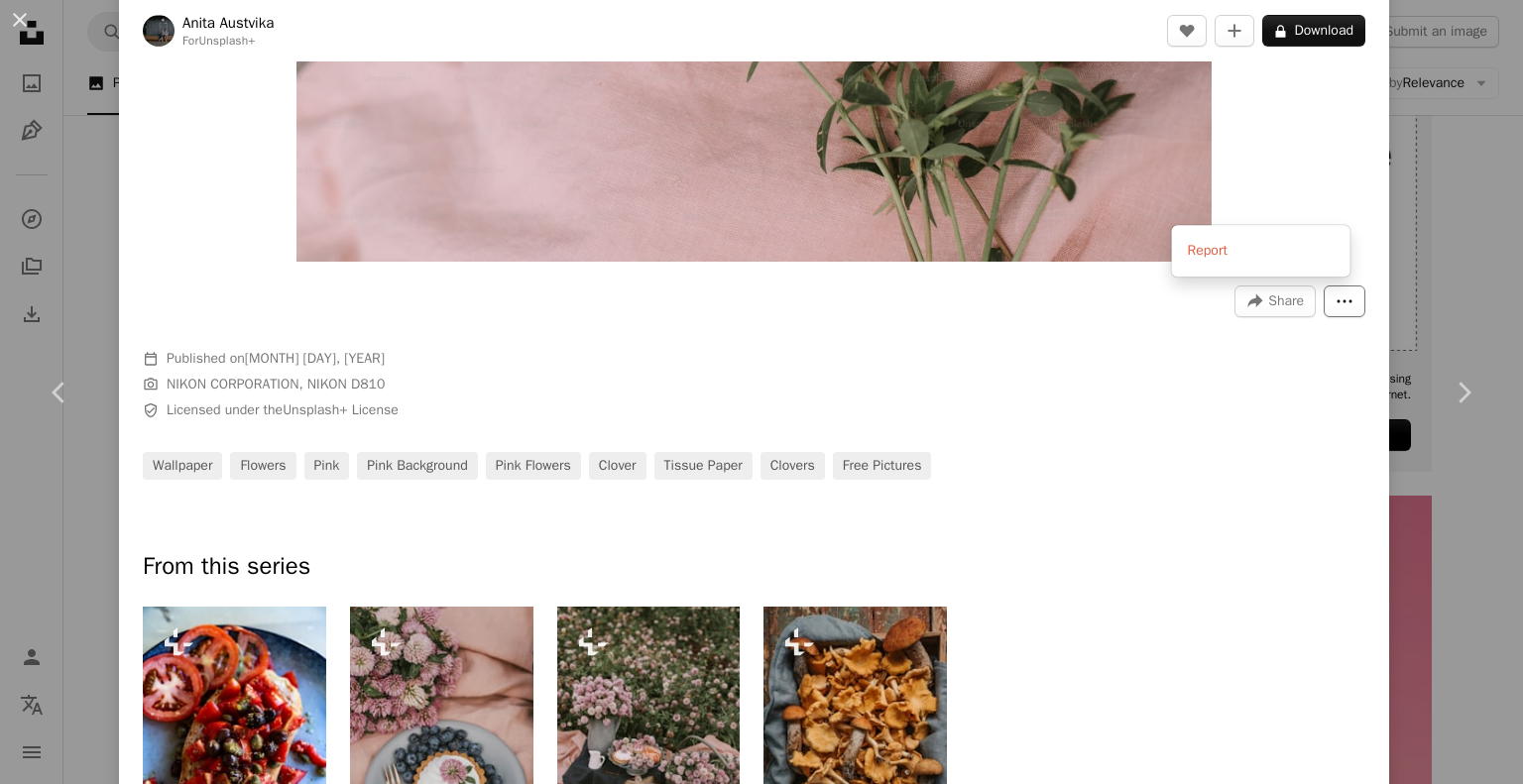 click on "More Actions" at bounding box center (1345, 301) 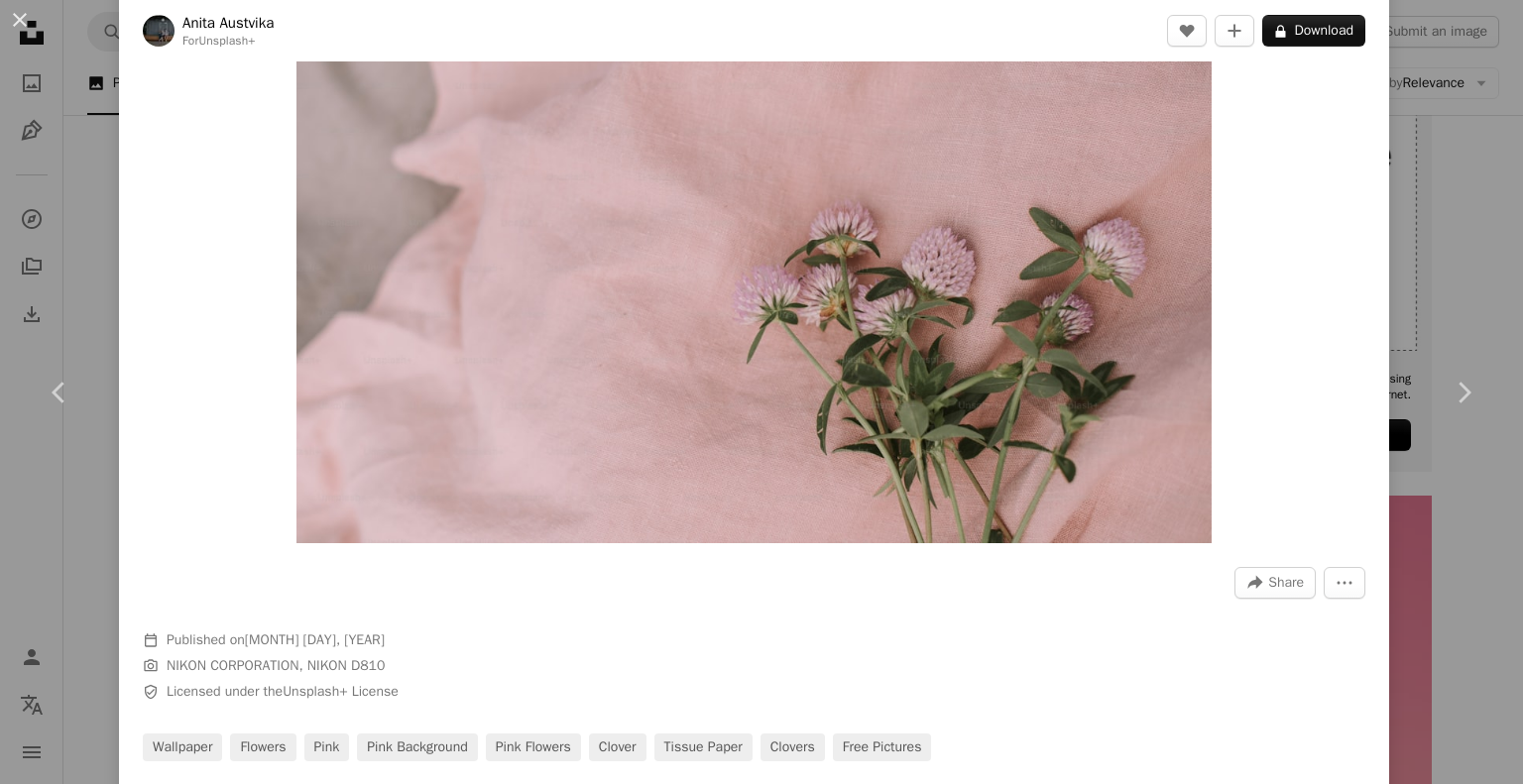 scroll, scrollTop: 0, scrollLeft: 0, axis: both 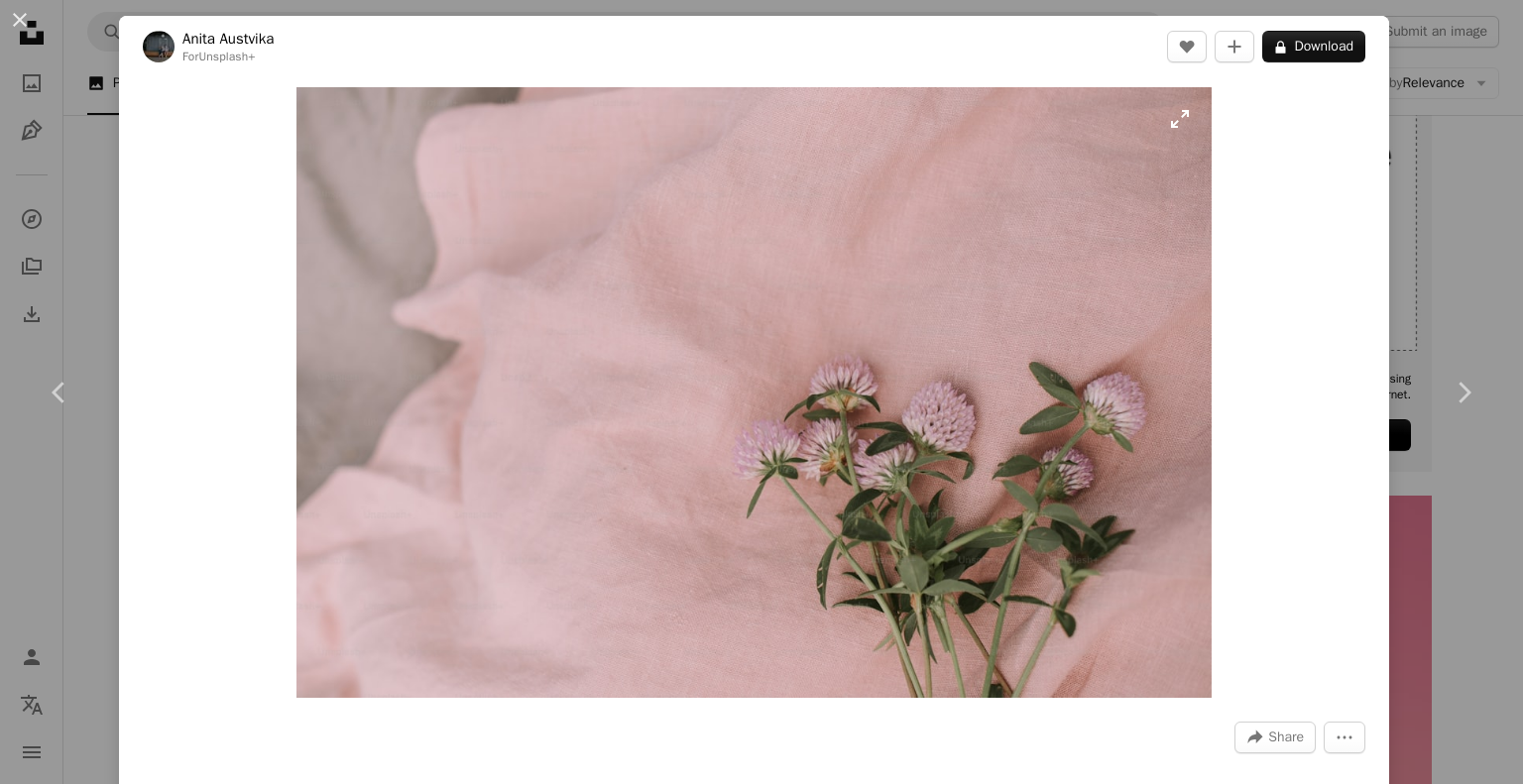 click at bounding box center (754, 392) 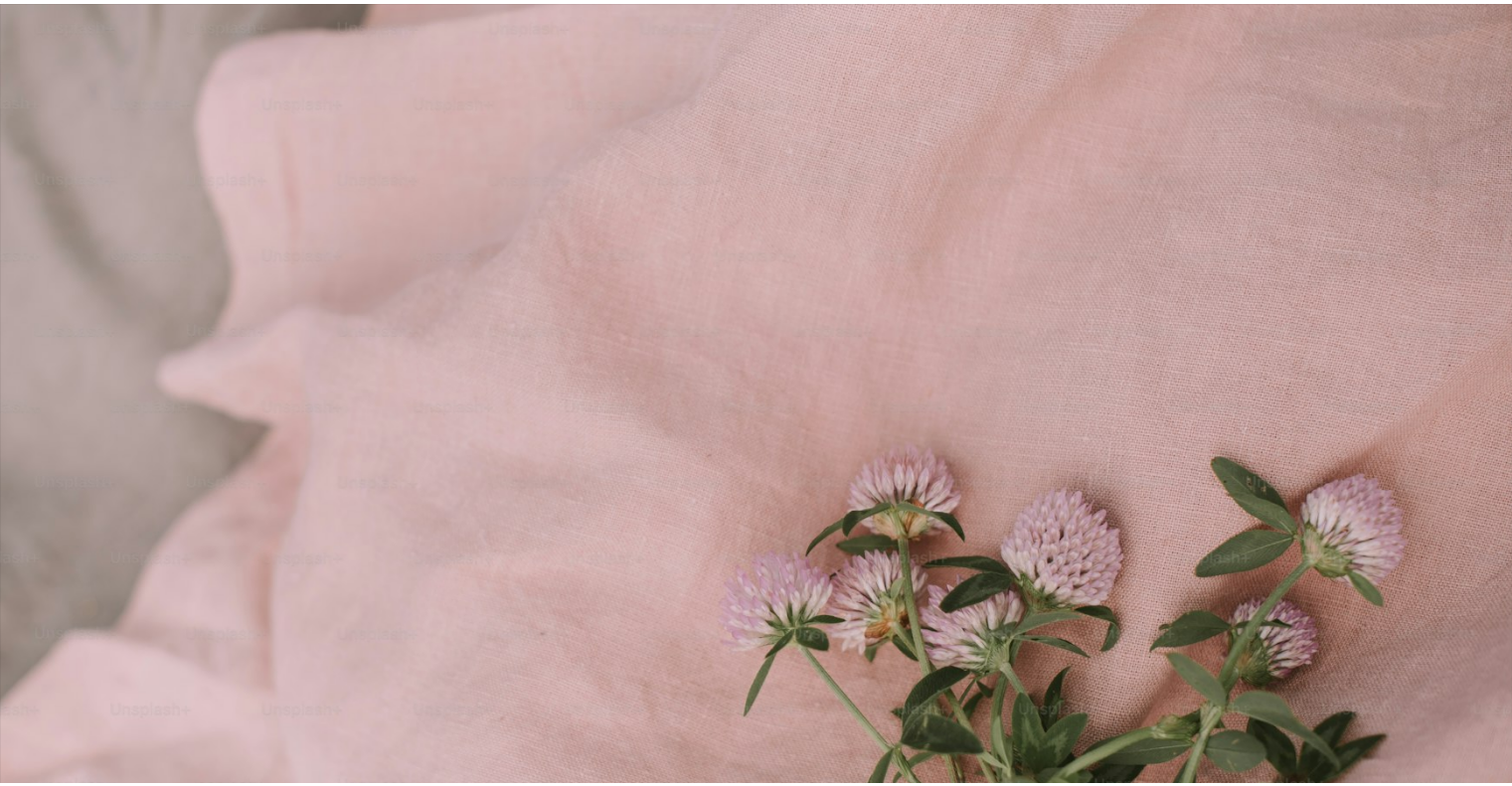 scroll, scrollTop: 106, scrollLeft: 0, axis: vertical 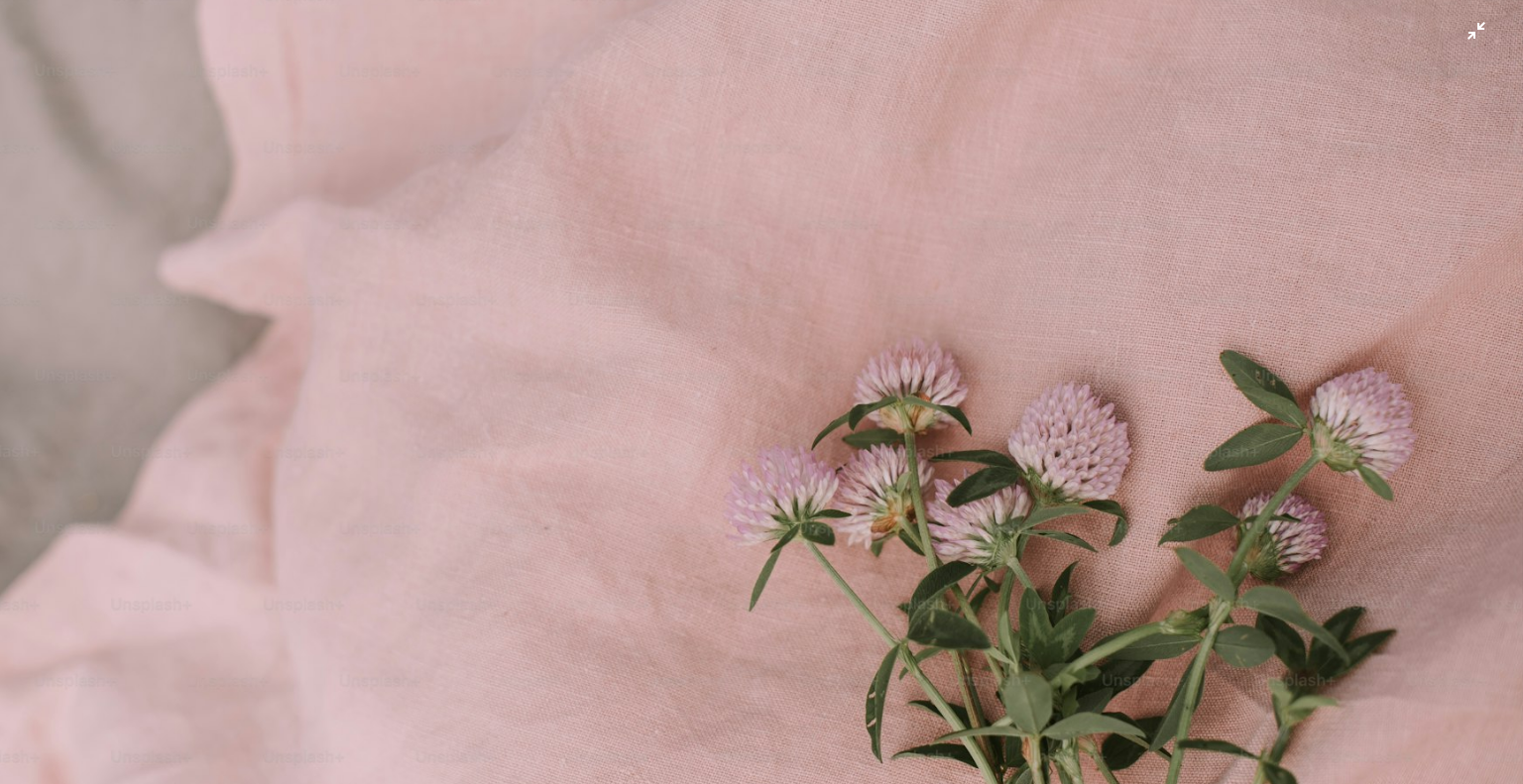 drag, startPoint x: 901, startPoint y: 36, endPoint x: 1478, endPoint y: 26, distance: 577.0866 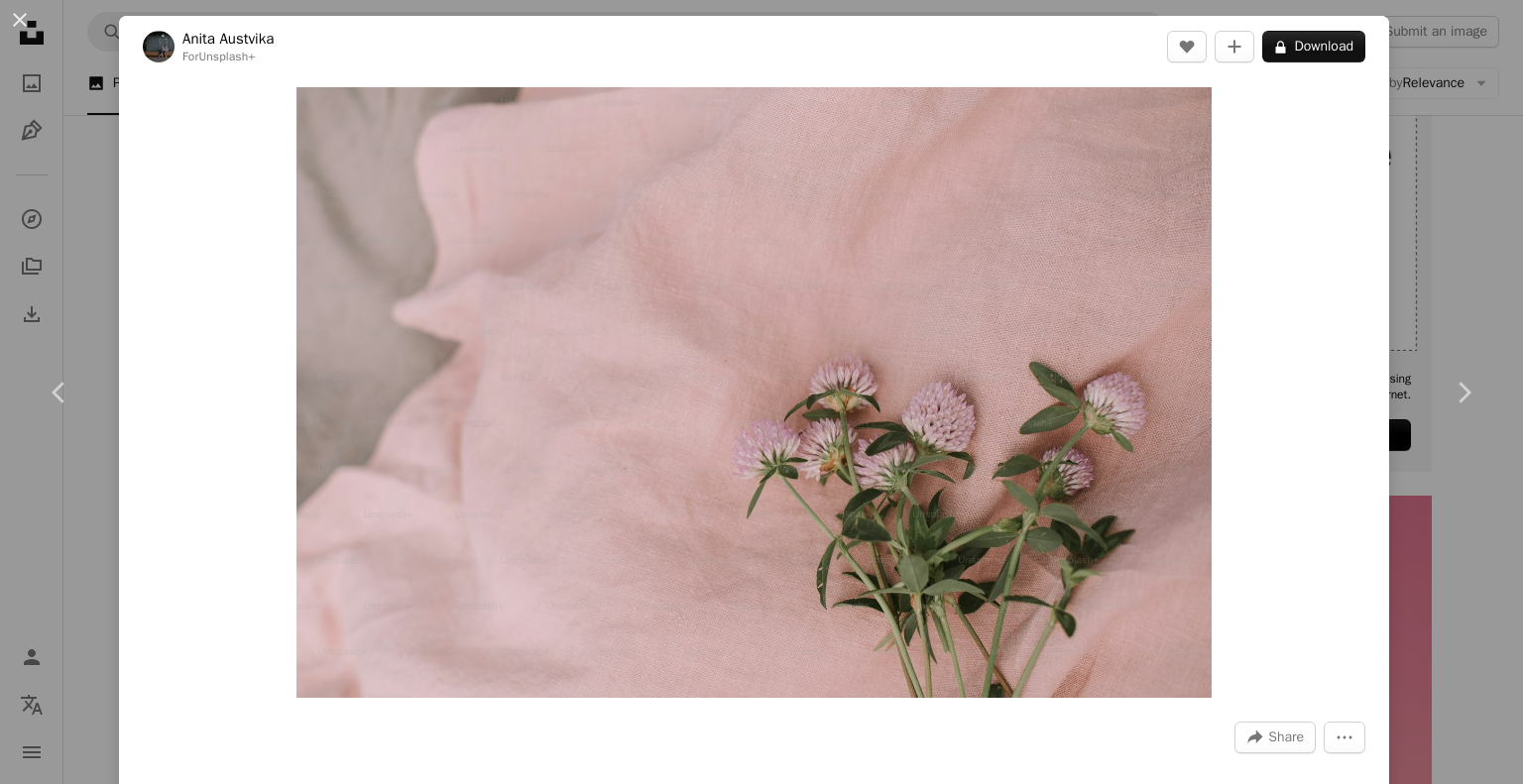 click on "An X shape Chevron left Chevron right [FIRST] [LAST] For Unsplash+ A heart A plus sign A lock Download Zoom in A forward-right arrow Share More Actions Calendar outlined Published on [DATE], [YEAR] Camera NIKON CORPORATION, NIKON D810 Safety Licensed under the Unsplash+ License wallpaper flowers pink pink background pink flowers clover tissue paper clovers Free pictures From this series Plus sign for Unsplash+ Plus sign for Unsplash+ Plus sign for Unsplash+ Plus sign for Unsplash+ Related images Plus sign for Unsplash+ A heart A plus sign Getty Images For Unsplash+ A lock Download Plus sign for Unsplash+ A heart A plus sign Getty Images For Unsplash+ A lock Download Plus sign for Unsplash+ A heart A plus sign Getty Images For Unsplash+ A lock Download Plus sign for Unsplash+ A heart A plus sign Annie Spratt For Unsplash+ A lock Download Plus sign for Unsplash+ A heart A plus sign Kristina Shvedenko For Unsplash+ A lock Download Plus sign for Unsplash+ A heart A plus sign Olivie Strauss For Unsplash+" at bounding box center (762, 392) 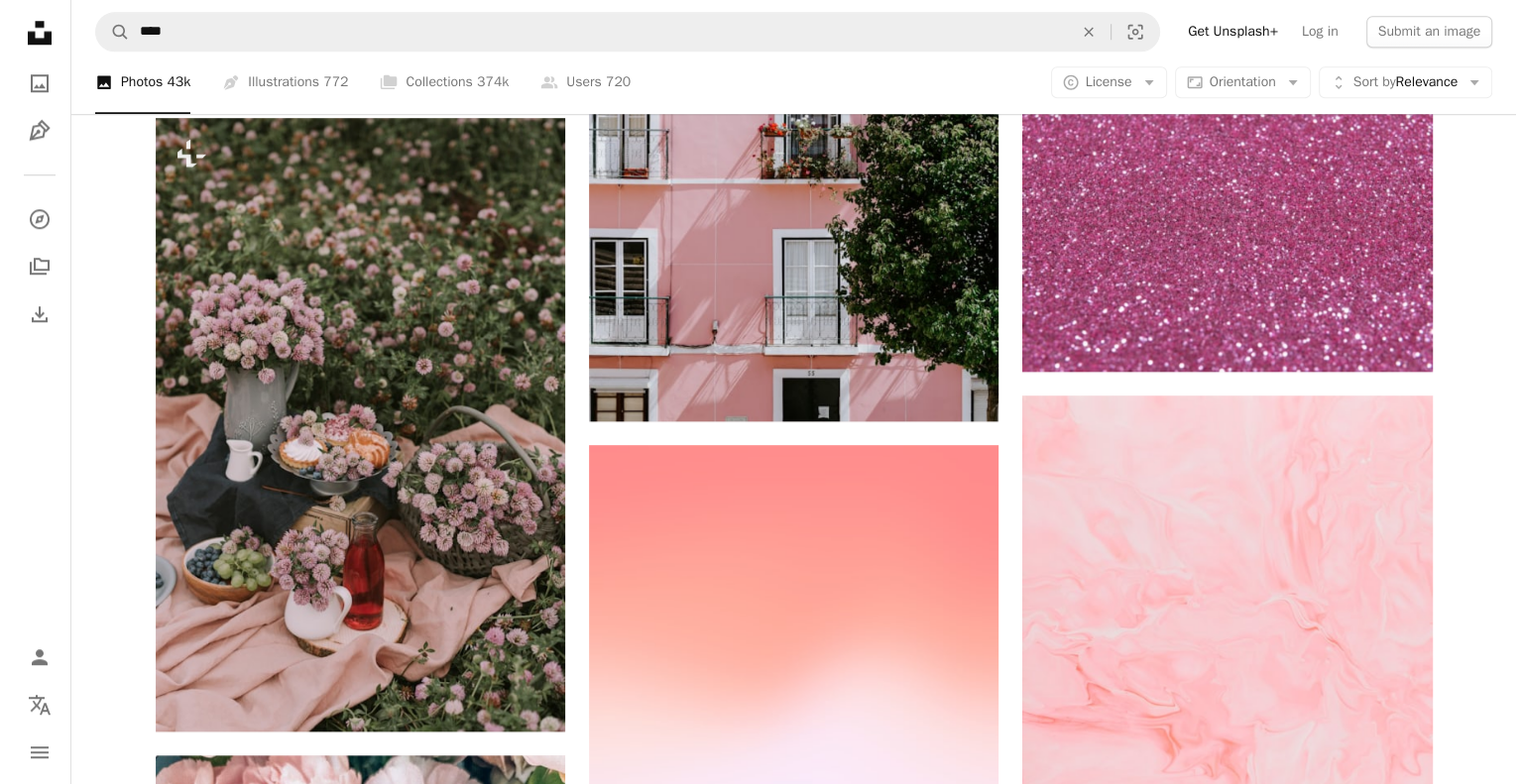 scroll, scrollTop: 1705, scrollLeft: 0, axis: vertical 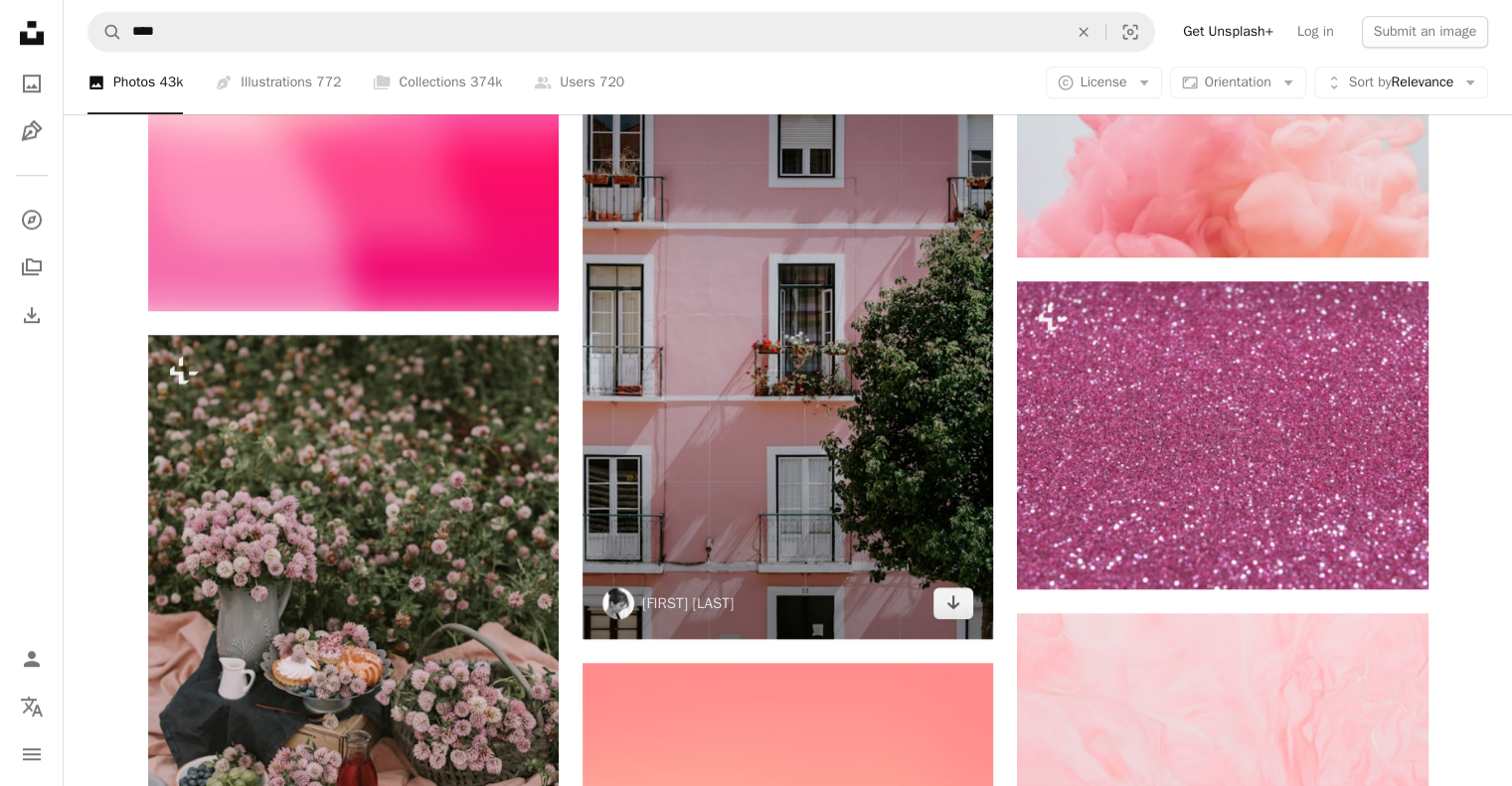 drag, startPoint x: 749, startPoint y: 418, endPoint x: 700, endPoint y: 265, distance: 160.65491 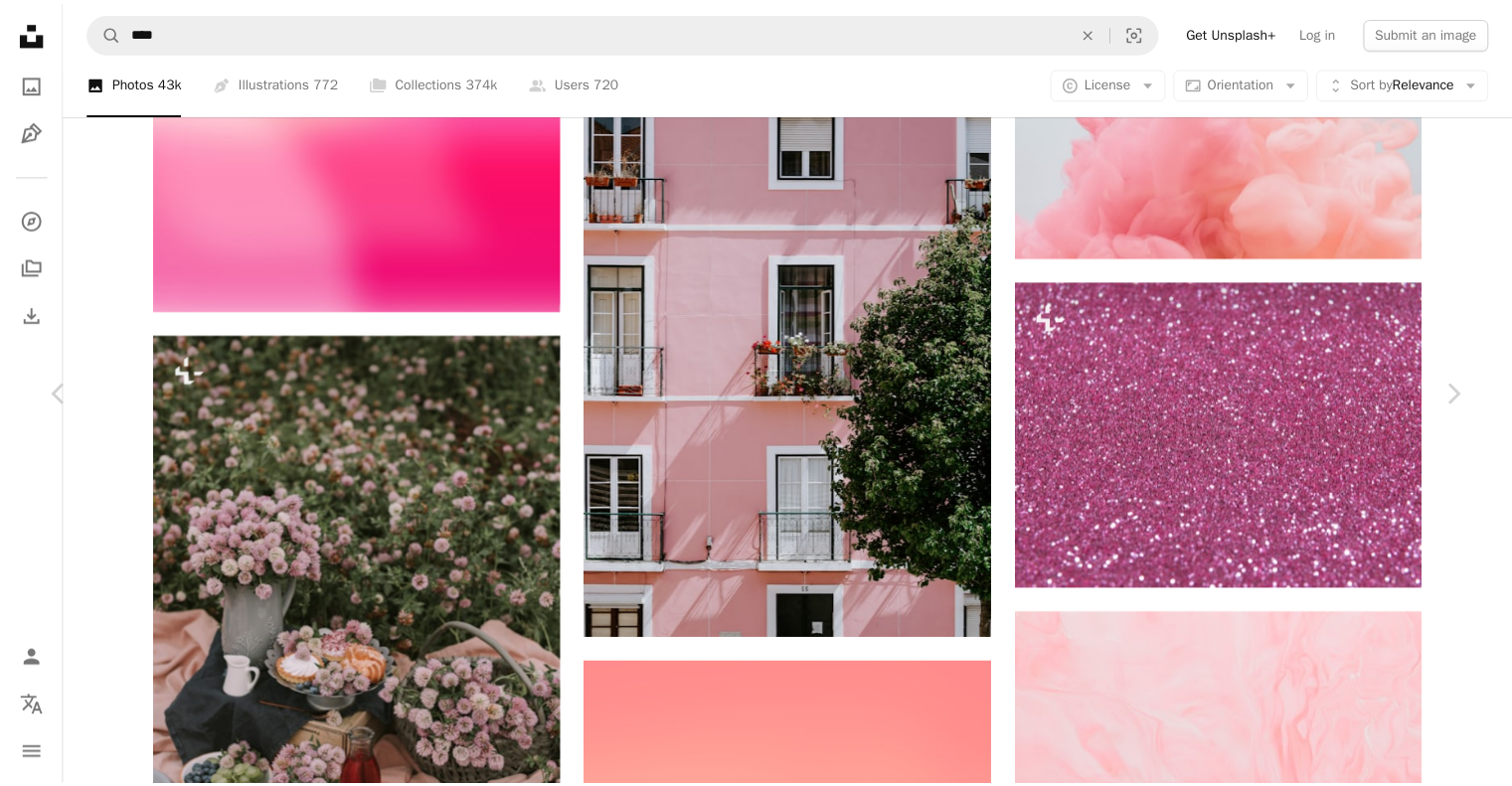 scroll, scrollTop: 507, scrollLeft: 0, axis: vertical 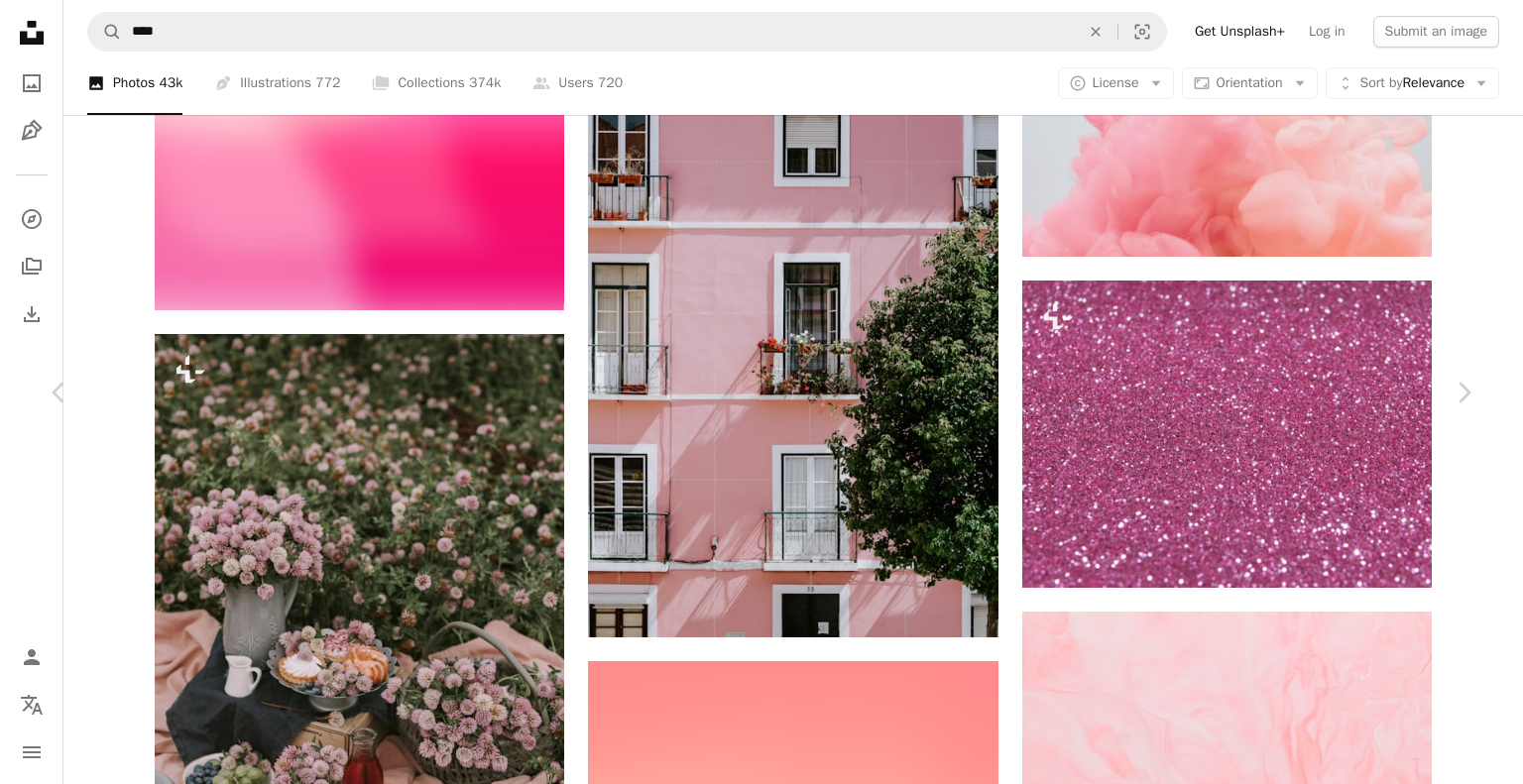 click on "Download free" at bounding box center [1276, 3131] 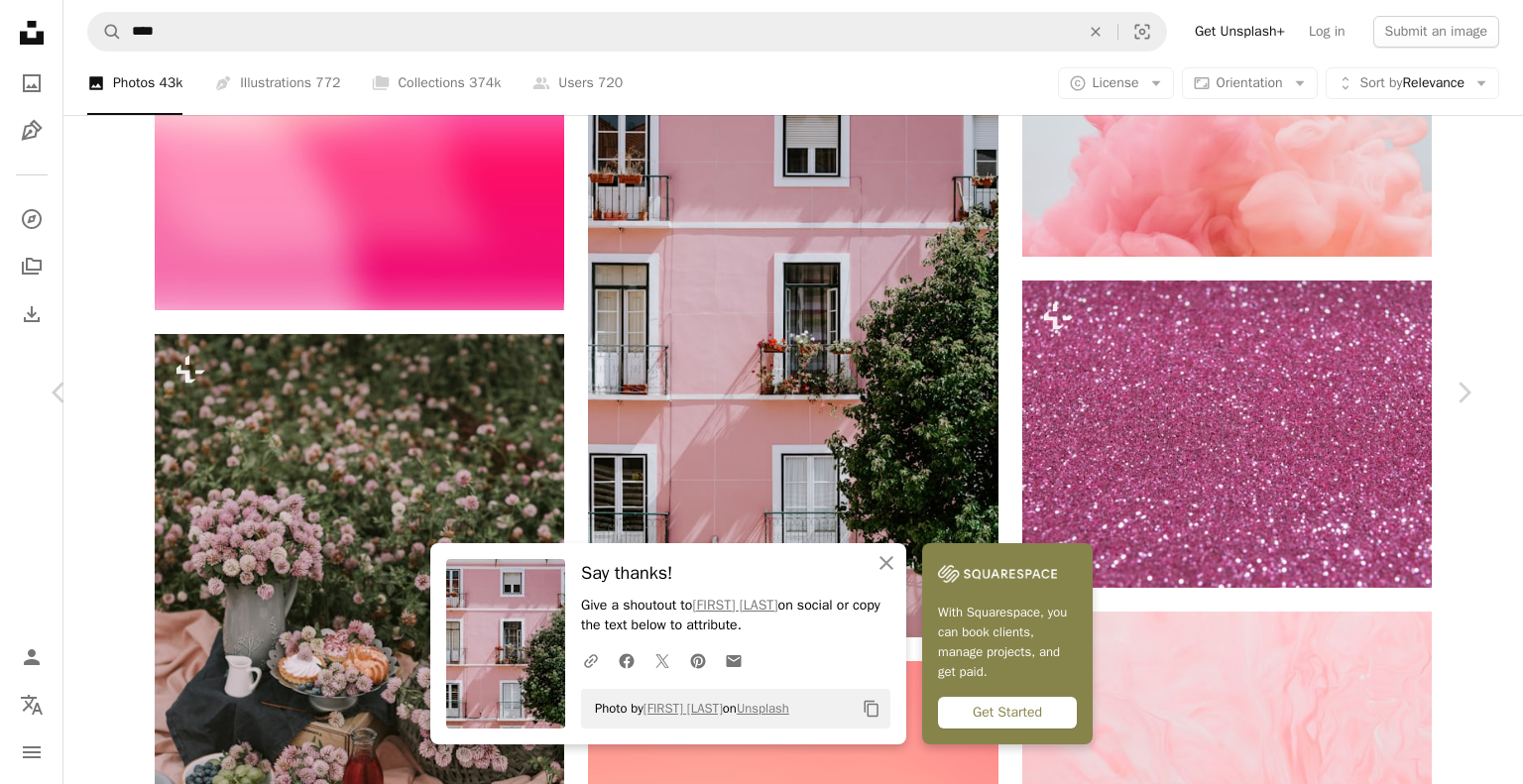 click on "Chevron down" 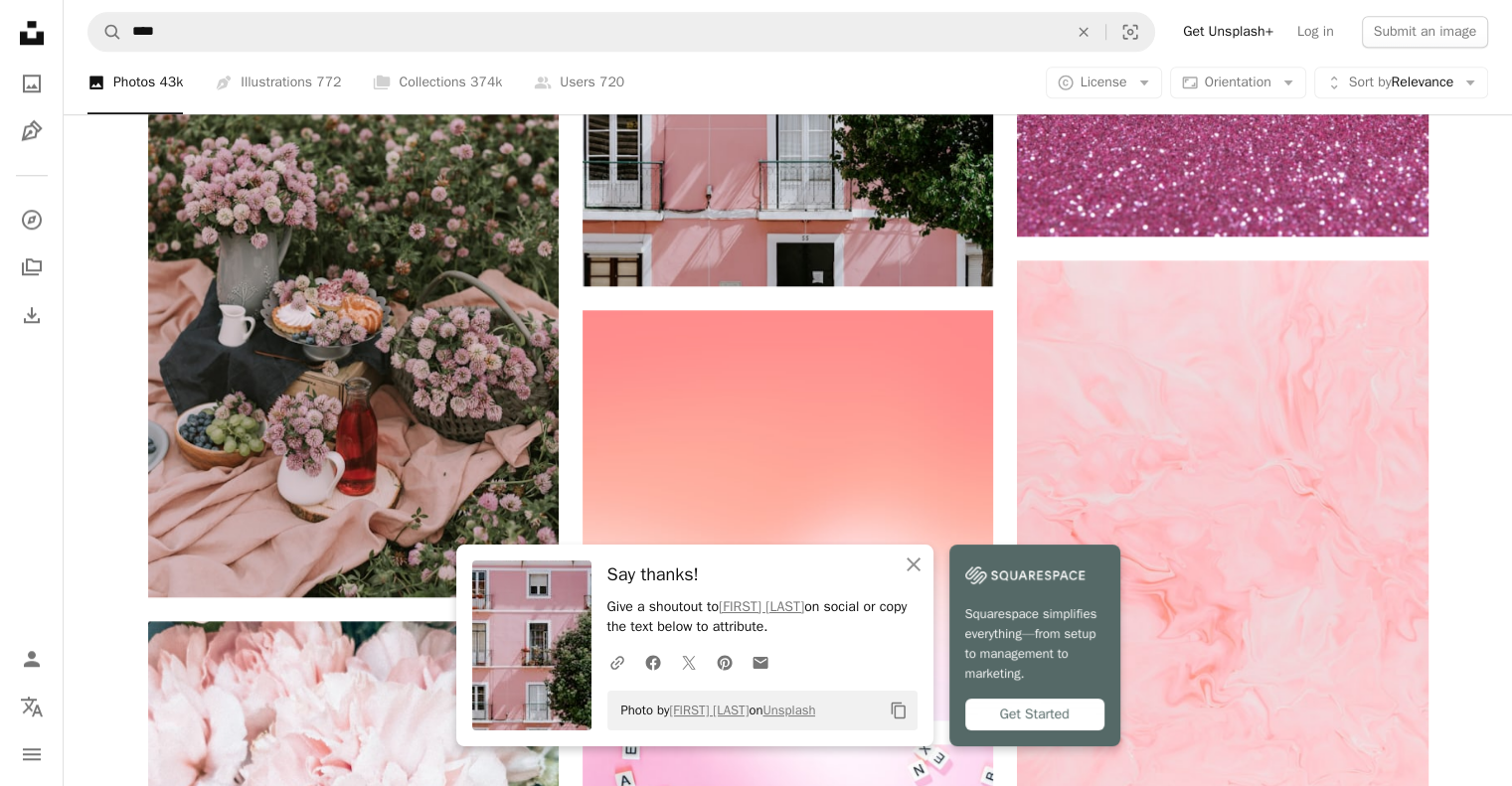 scroll, scrollTop: 2063, scrollLeft: 0, axis: vertical 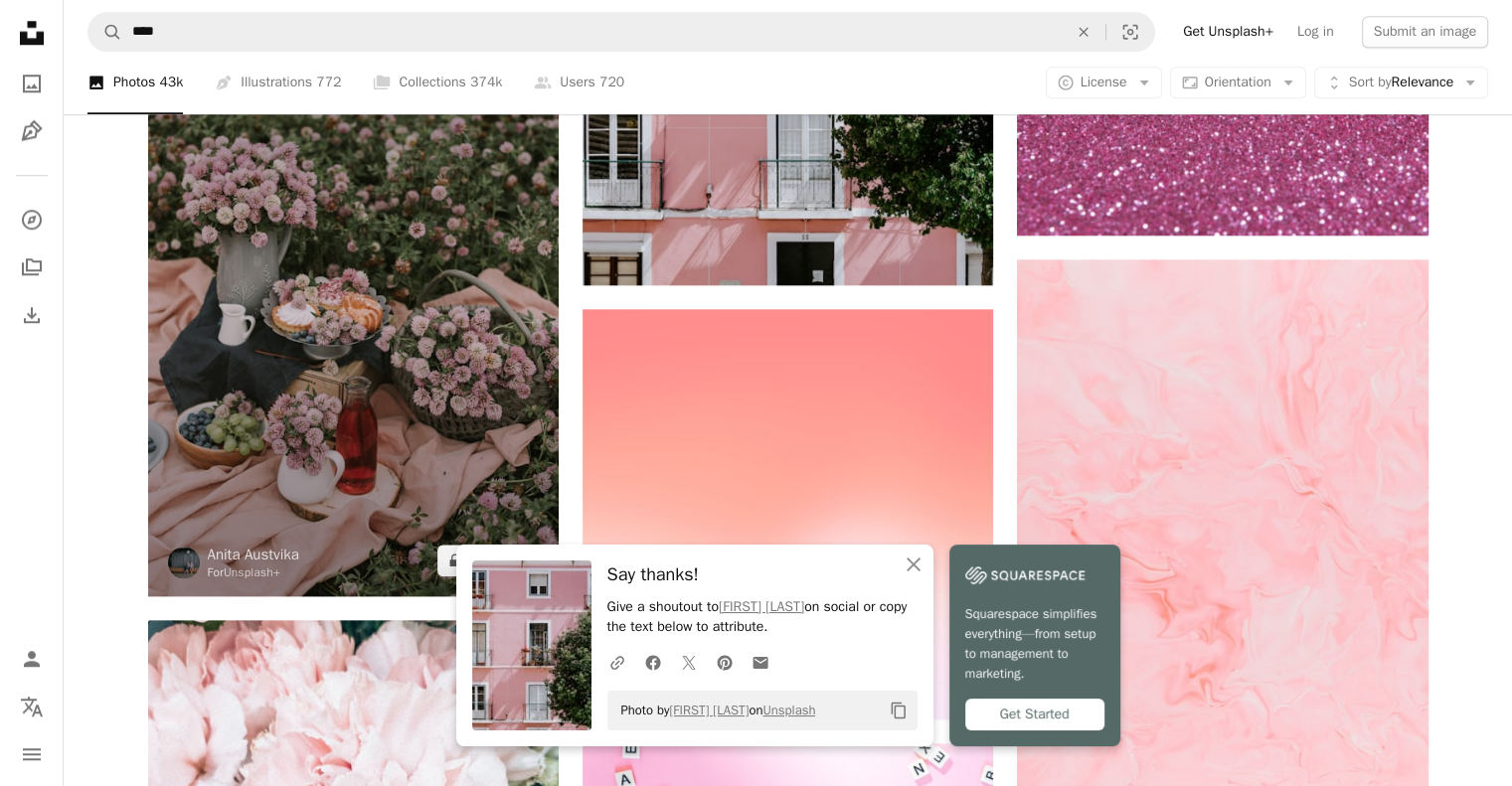 click at bounding box center [353, 288] 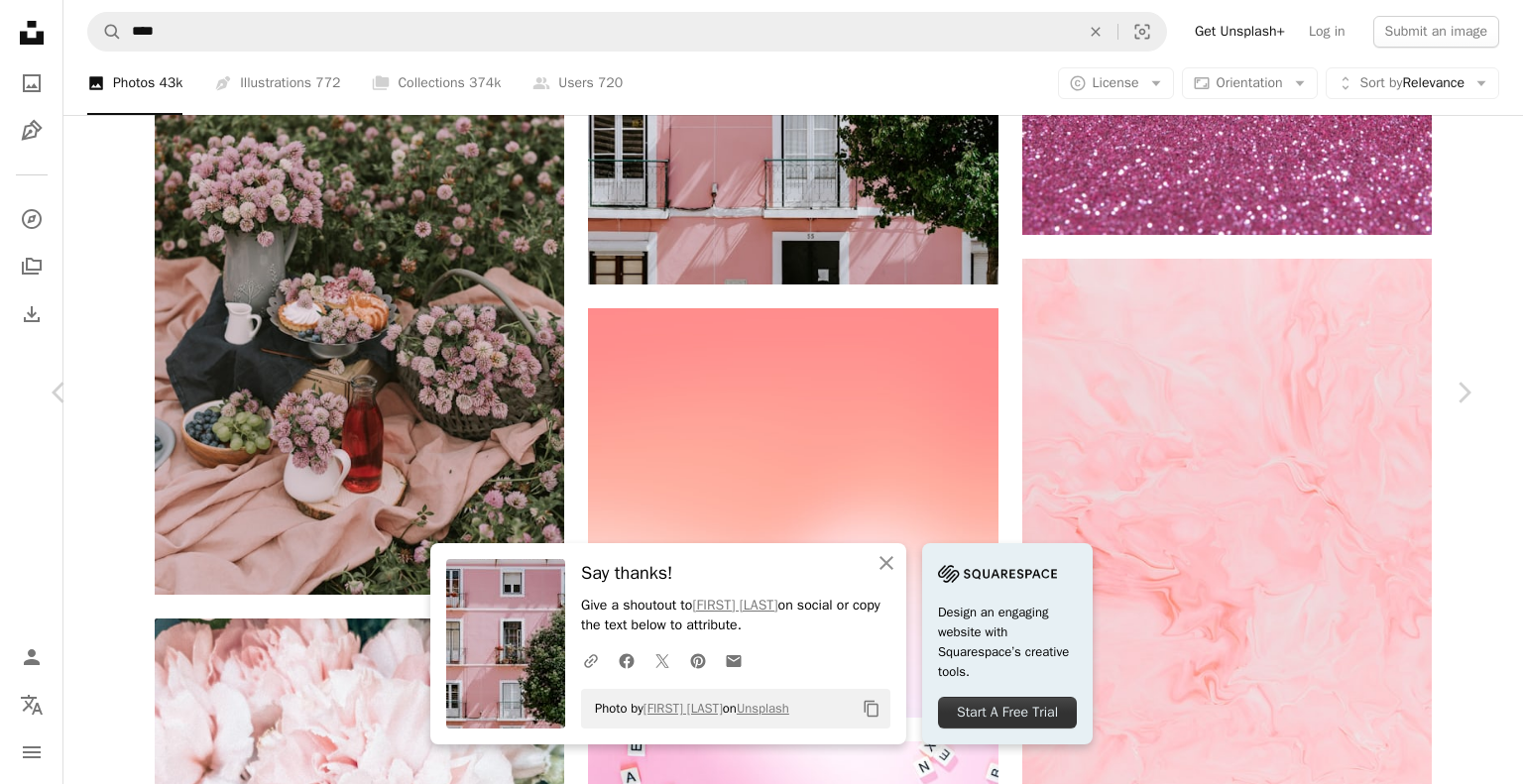 click on "An X shape Chevron left Chevron right An X shape Close Say thanks! Give a shoutout to [FIRST] [LAST] on social or copy the text below to attribute. A URL sharing icon (chains) Facebook icon X (formerly Twitter) icon Pinterest icon An envelope Photo by [FIRST] [LAST] on Unsplash
Copy content Design an engaging website with Squarespace’s creative tools. Start A Free Trial [FIRST] [LAST] For Unsplash+ A heart A plus sign A lock Download Zoom in Featured in Photos , Health & Wellness A forward-right arrow Share More Actions Calendar outlined Published on [MONTH] [DAY], [YEAR] Camera NIKON CORPORATION, NIKON D810 Safety Licensed under the Unsplash+ License wallpaper flowers summer pink wellness picnic flower garden flower arrangement clover picnik Free images From this series Plus sign for Unsplash+ Plus sign for Unsplash+ Plus sign for Unsplash+ Plus sign for Unsplash+ Related images Plus sign for Unsplash+ A heart A plus sign [FIRST] [LAST] For Unsplash+ A lock Download Plus sign for Unsplash+ For" at bounding box center (762, 3139) 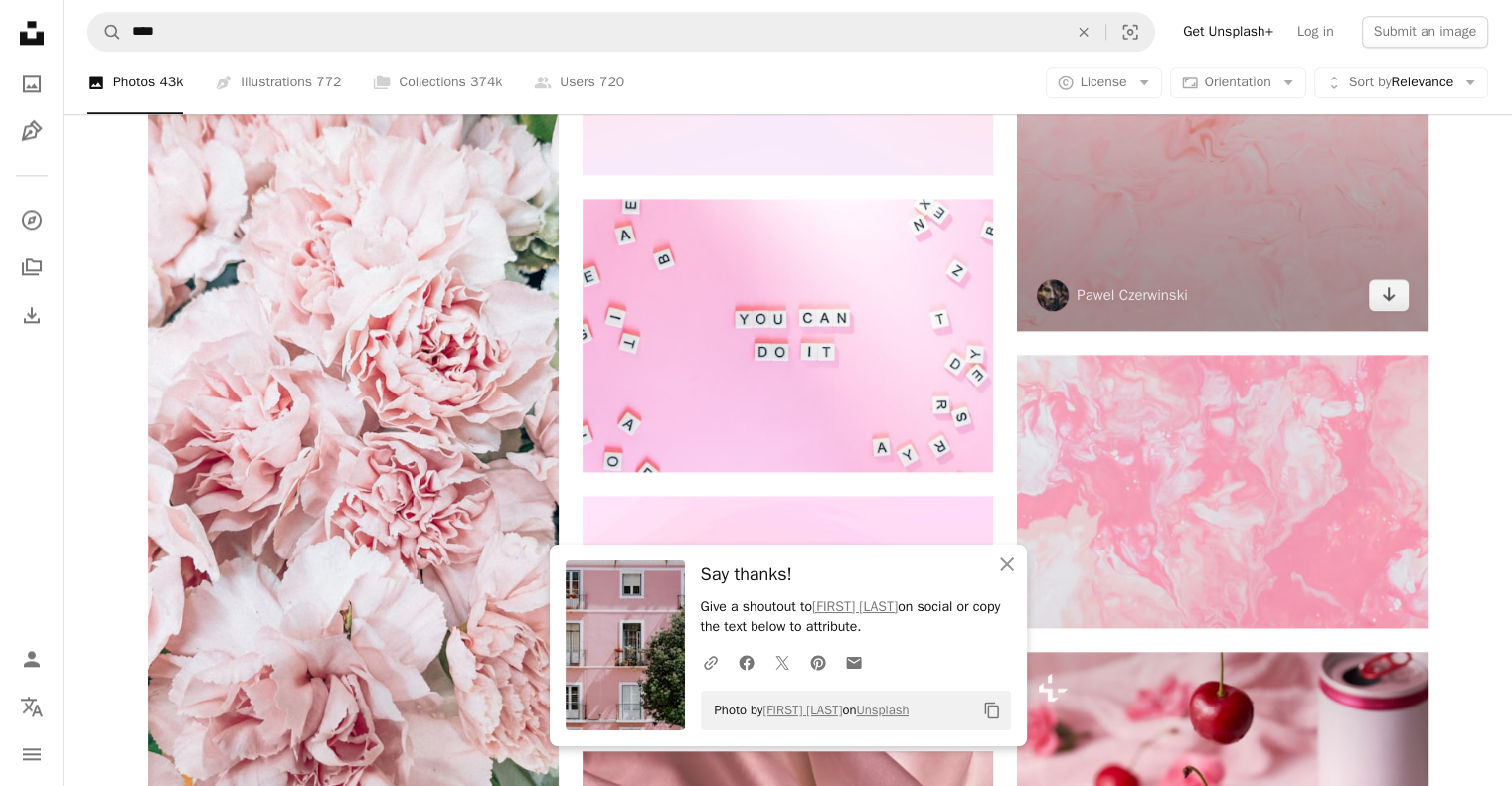 scroll, scrollTop: 2661, scrollLeft: 0, axis: vertical 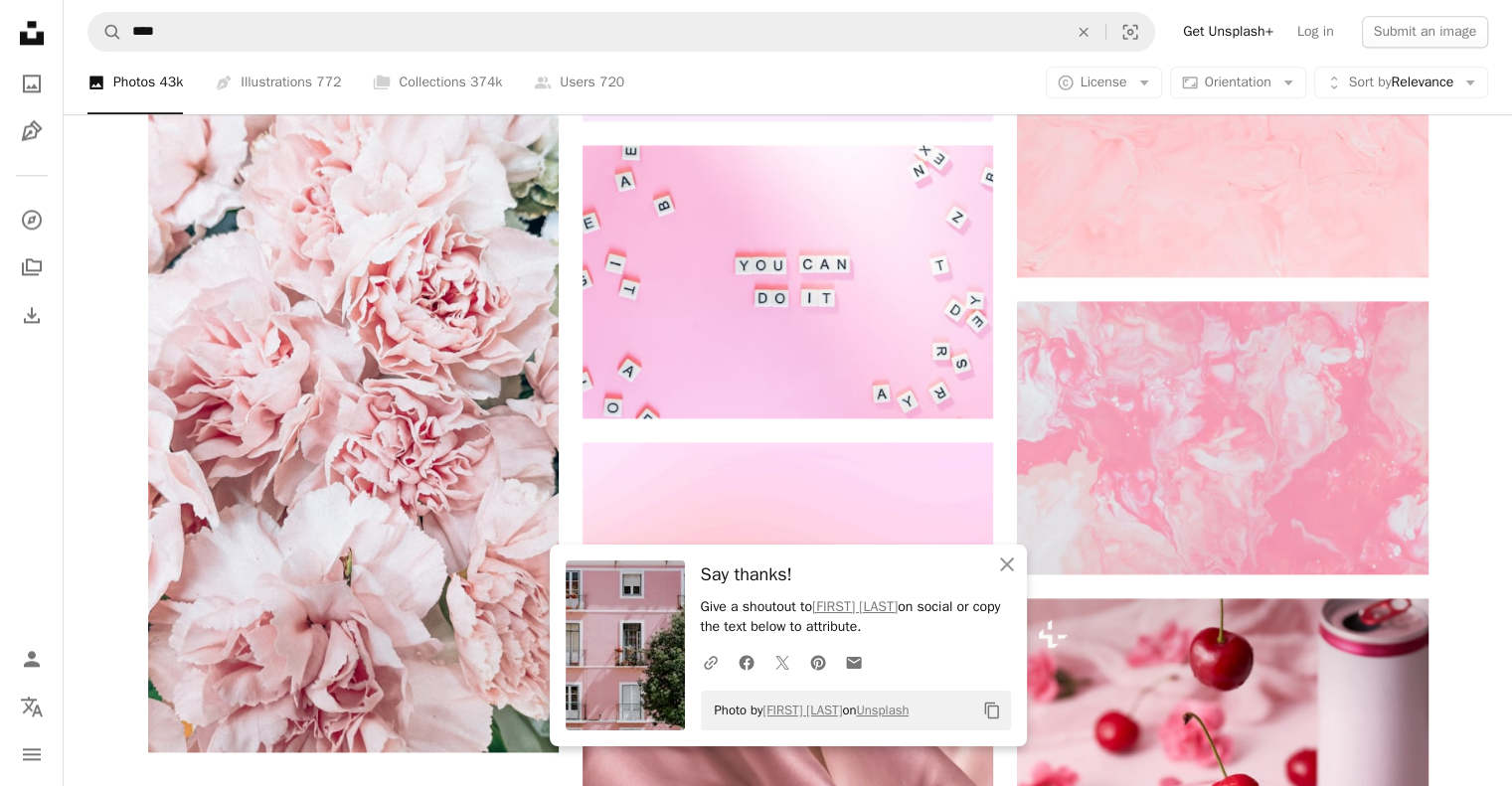click on "Photo by [FIRST] [LAST] on Unsplash" at bounding box center [807, 710] 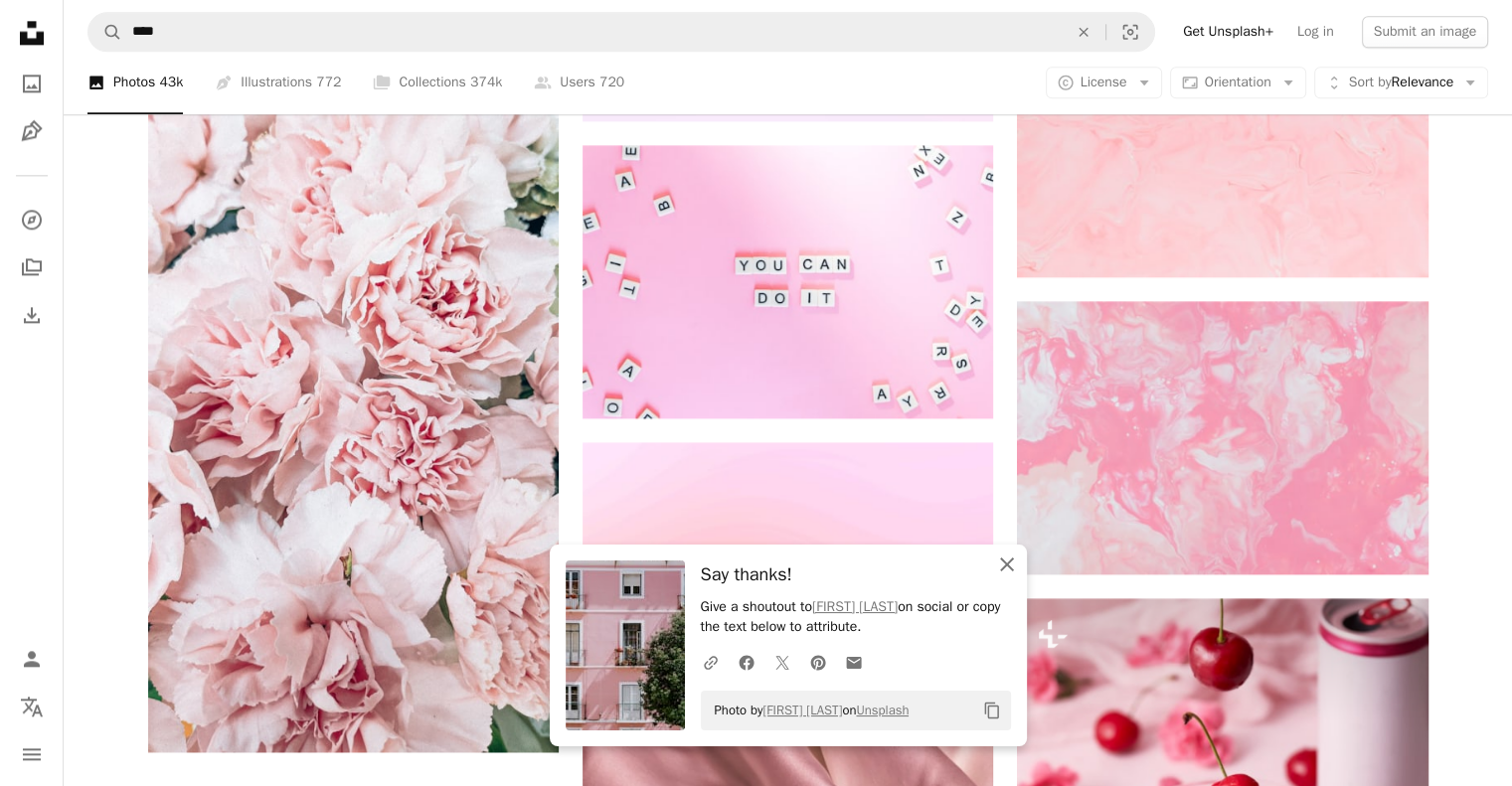 click 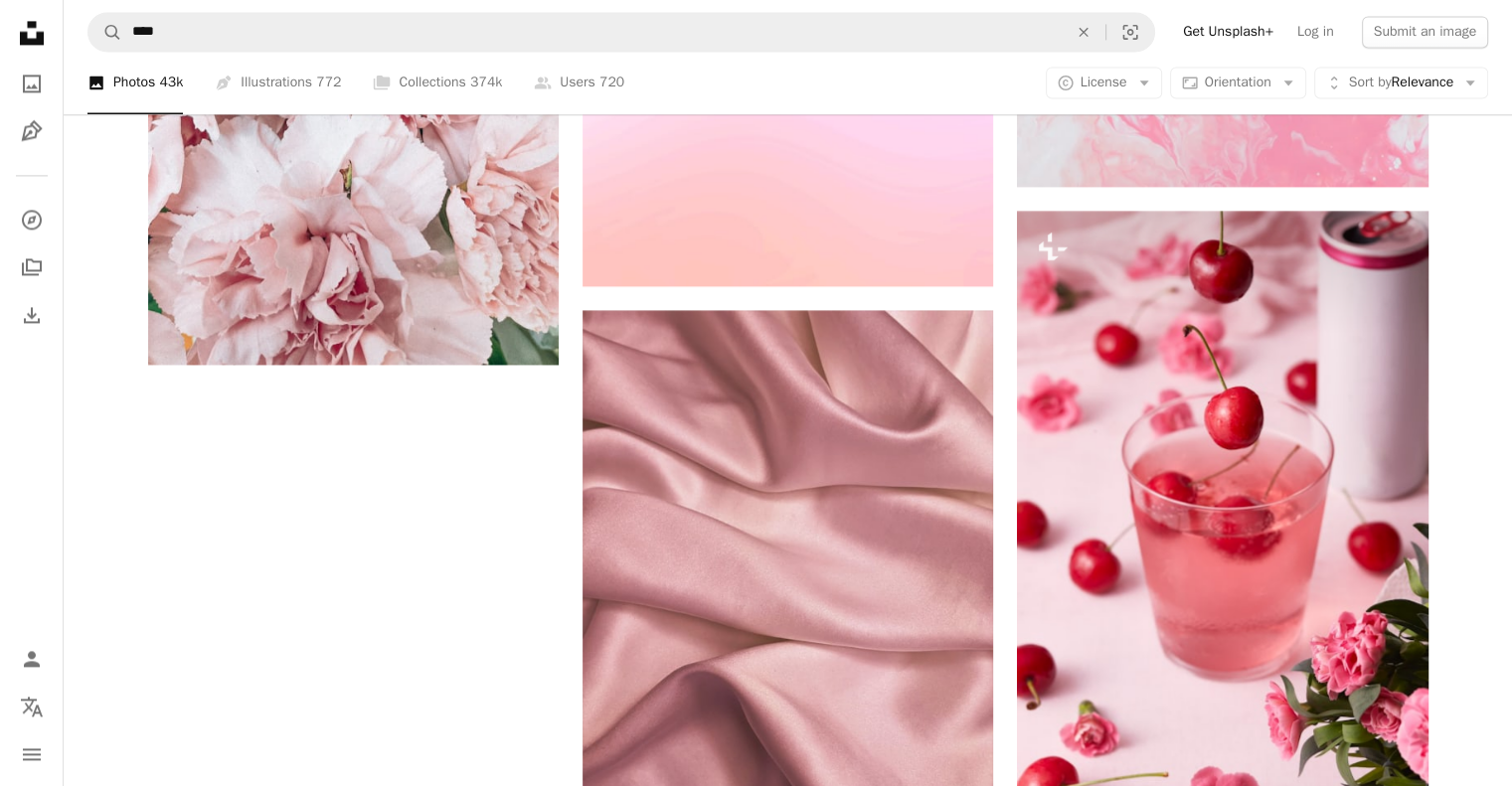 scroll, scrollTop: 3051, scrollLeft: 0, axis: vertical 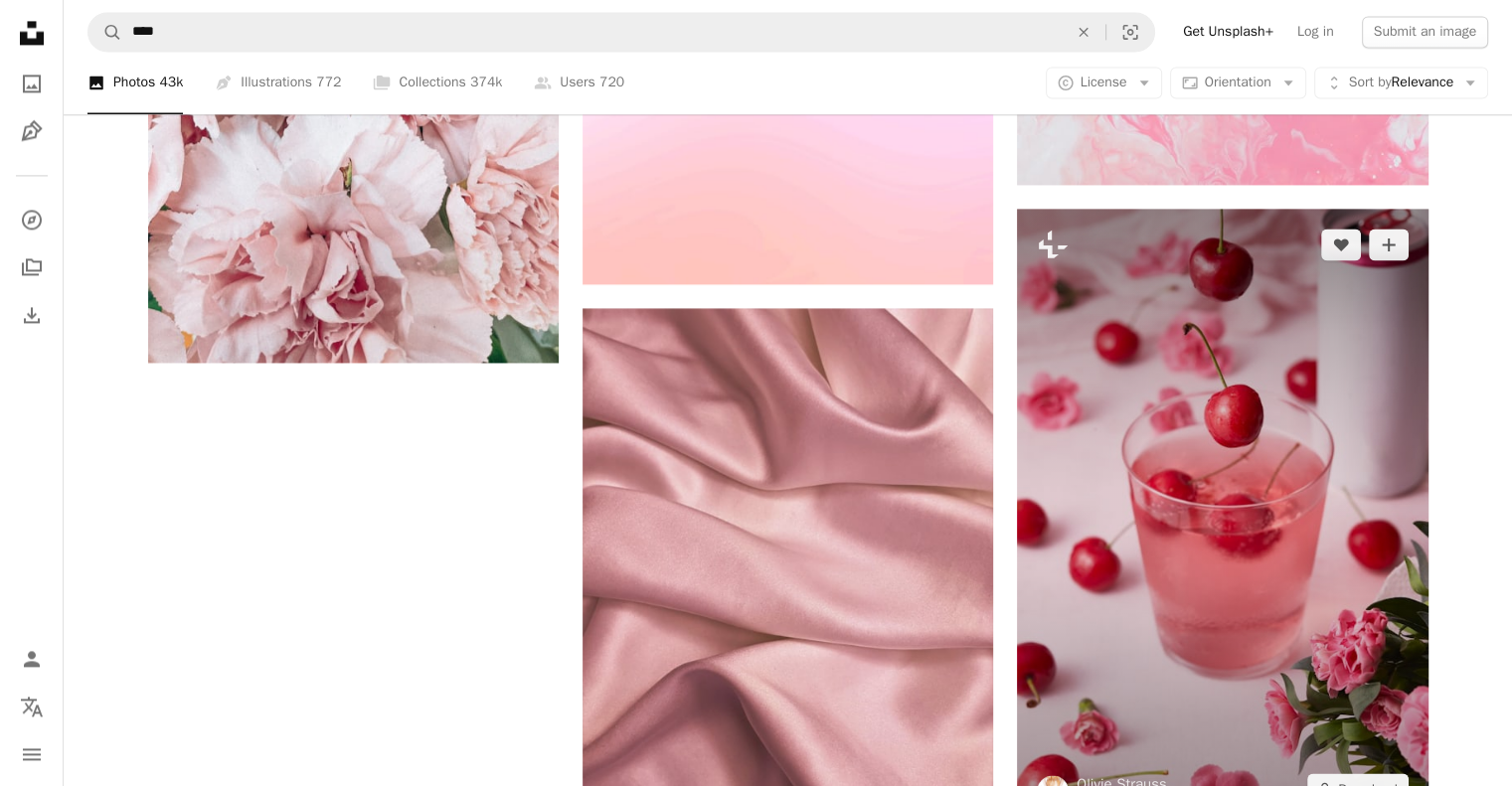 click at bounding box center (1222, 517) 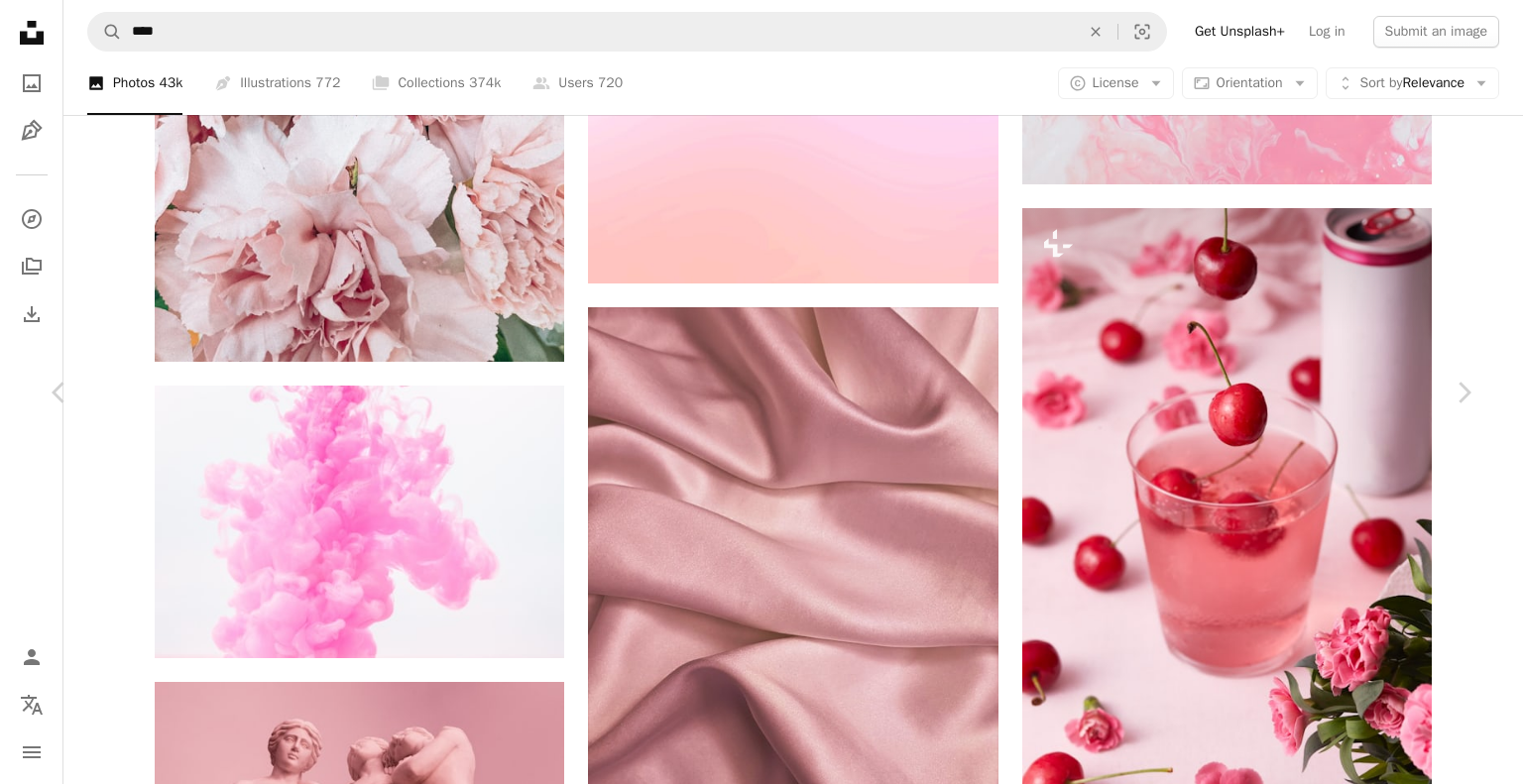 click on "An X shape Chevron left Chevron right Olivie Strauss For Unsplash+ A heart A plus sign A lock Download Zoom in Featured in Photos A forward-right arrow Share More Actions Non alcoholic drink in glass with cherries and pink flowers Calendar outlined Published on [MONTH] [DAY], [YEAR] Safety Licensed under the Unsplash+ License pink drinks cherry cherries pouring non alcoholic drinks canned drink low alcohol Free pictures From this series Chevron right Plus sign for Unsplash+ Plus sign for Unsplash+ Plus sign for Unsplash+ Plus sign for Unsplash+ Plus sign for Unsplash+ Plus sign for Unsplash+ Plus sign for Unsplash+ Plus sign for Unsplash+ Plus sign for Unsplash+ Plus sign for Unsplash+ Related images Plus sign for Unsplash+ A heart A plus sign Olivie Strauss For Unsplash+ A lock Download Plus sign for Unsplash+ A heart A plus sign Olivie Strauss For Unsplash+ A lock Download Plus sign for Unsplash+ A heart A plus sign Olivie Strauss For Unsplash+ A lock Download Plus sign for Unsplash+ A heart A plus sign For" at bounding box center (762, 4972) 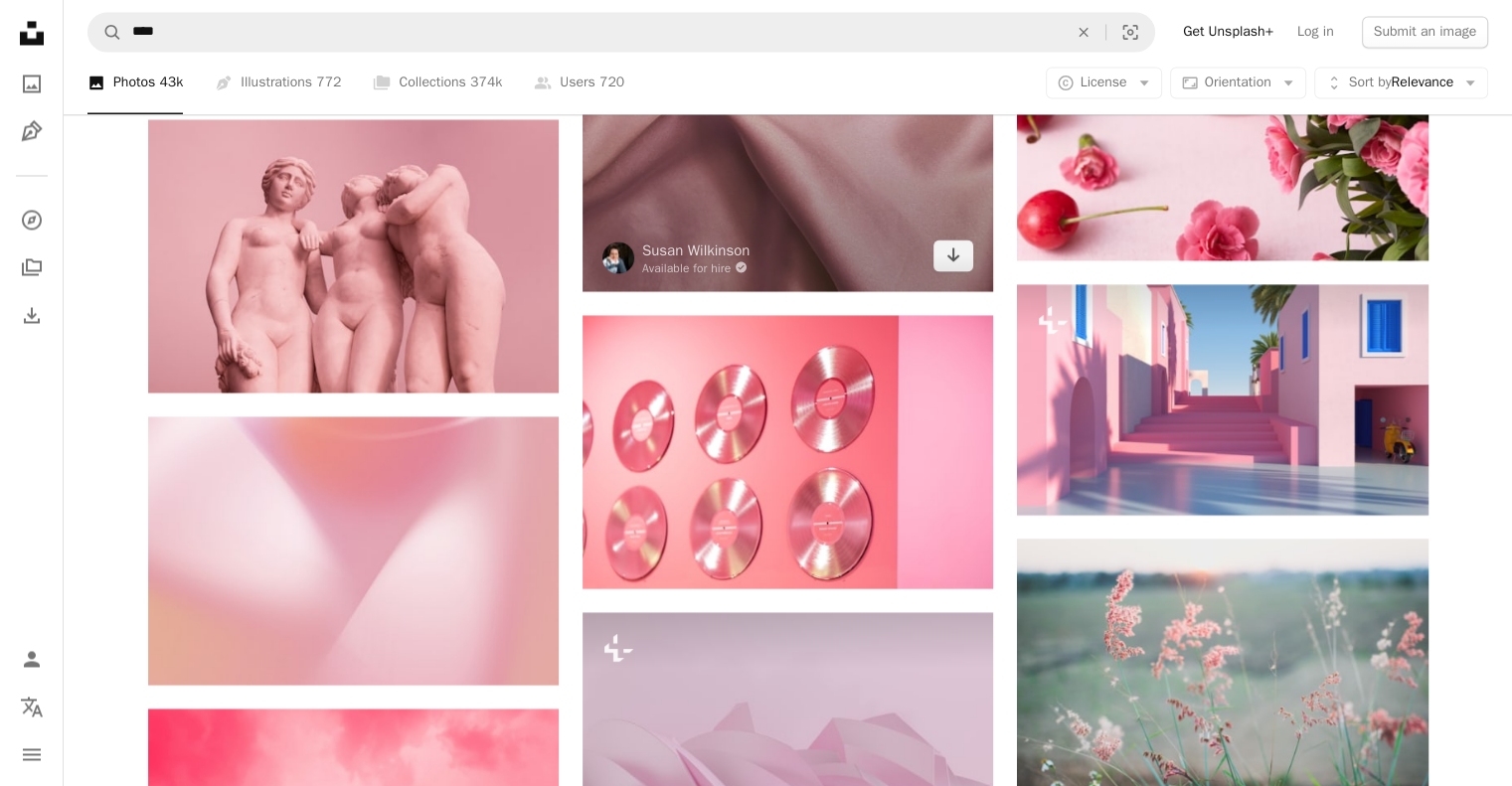 scroll, scrollTop: 3577, scrollLeft: 0, axis: vertical 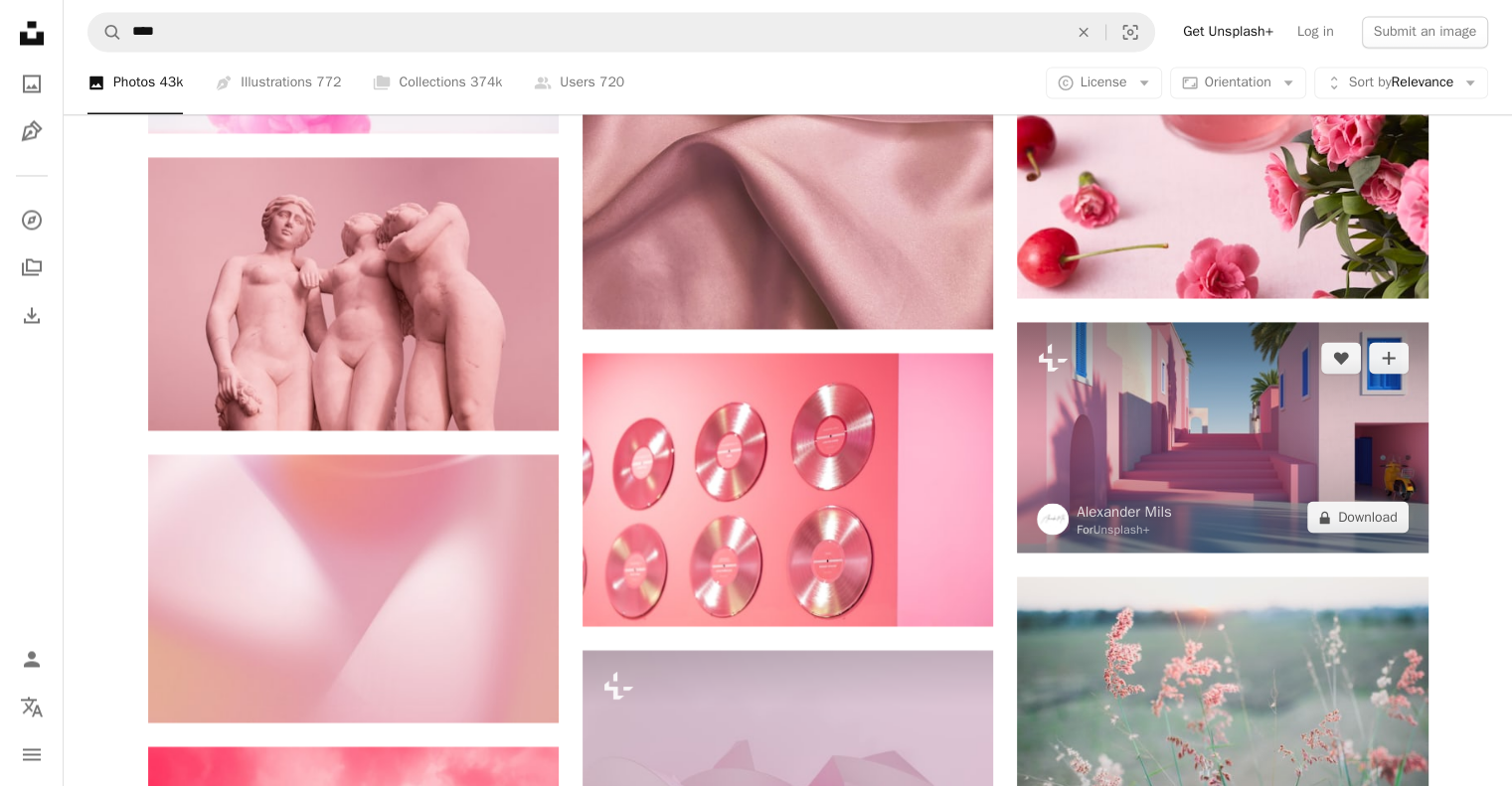 click at bounding box center [1222, 437] 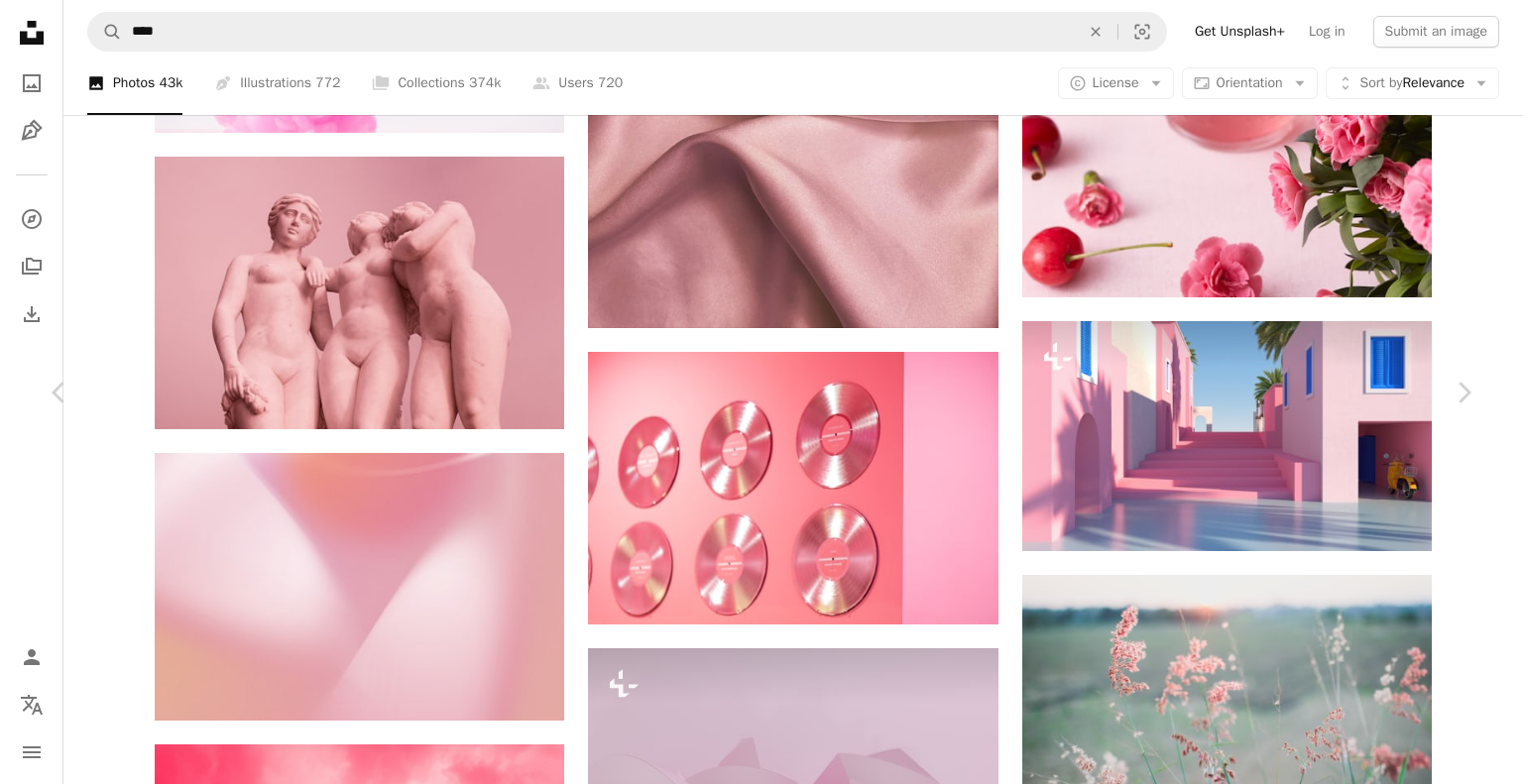 click on "An X shape Chevron left Chevron right [FIRST] [LAST] For Unsplash+ A heart A plus sign A lock Download Zoom in A forward-right arrow Share More Actions Calendar outlined Published on [DATE], [YEAR] Safety Licensed under the Unsplash+ License pink interior color shadow render stairs exterior design colorful architecture colourful architecture colorful cities colorful exterior Public domain images From this series Plus sign for Unsplash+ Plus sign for Unsplash+ Related images Plus sign for Unsplash+ A heart A plus sign Mohamed Nohassi For Unsplash+ A lock Download Plus sign for Unsplash+ A heart A plus sign Mohamed Nohassi For Unsplash+ A lock Download Plus sign for Unsplash+ A heart A plus sign Alexander Mils For Unsplash+ A lock Download Plus sign for Unsplash+ A heart A plus sign Mohamed Nohassi For Unsplash+ A lock Download Plus sign for Unsplash+ A heart A plus sign Mohamed Nohassi For Unsplash+ A lock Download Plus sign for Unsplash+ A heart A plus sign Sumaid pal Singh Bakshi For Unsplash+ For" at bounding box center [762, 4446] 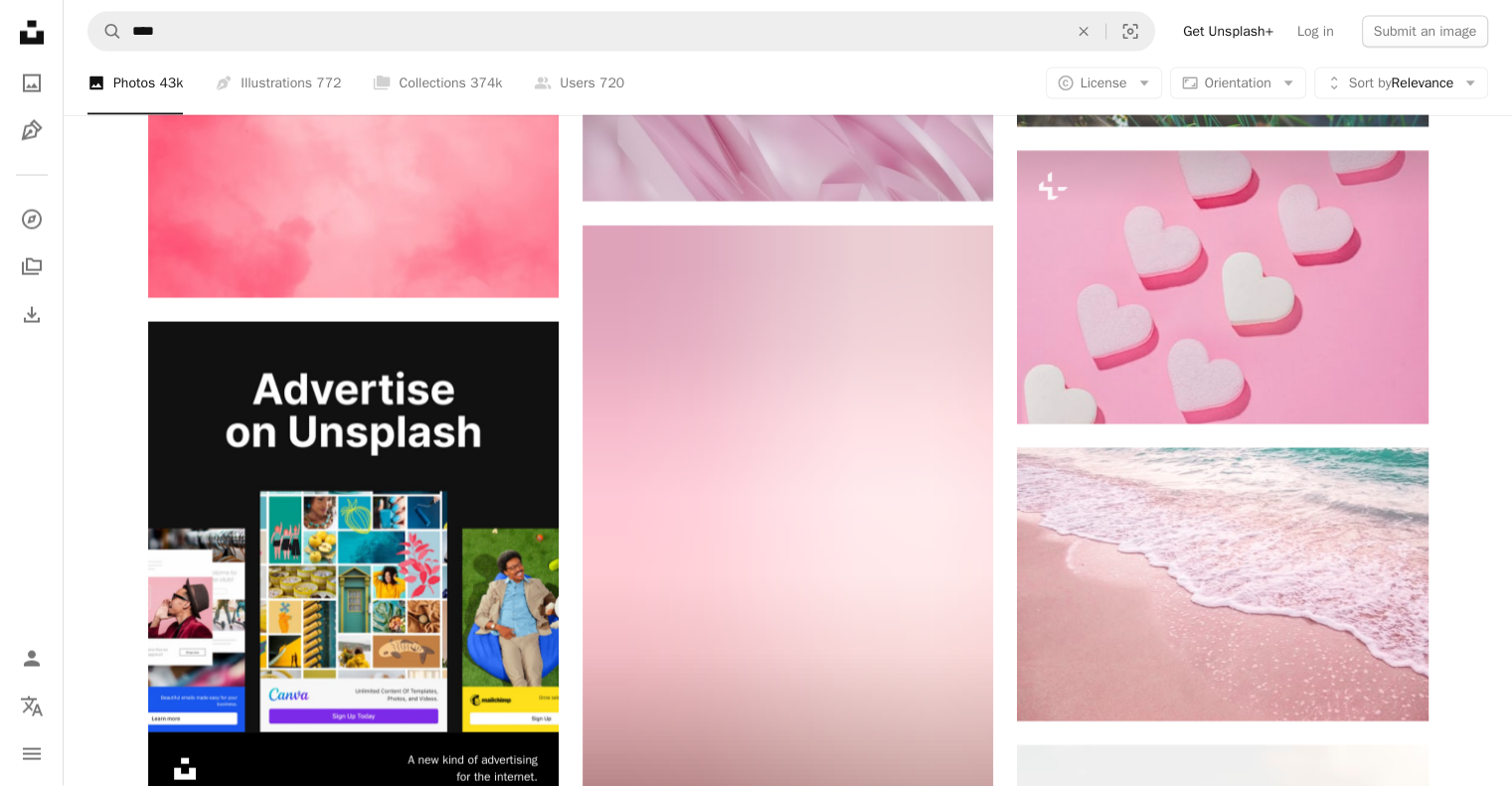 scroll, scrollTop: 4297, scrollLeft: 0, axis: vertical 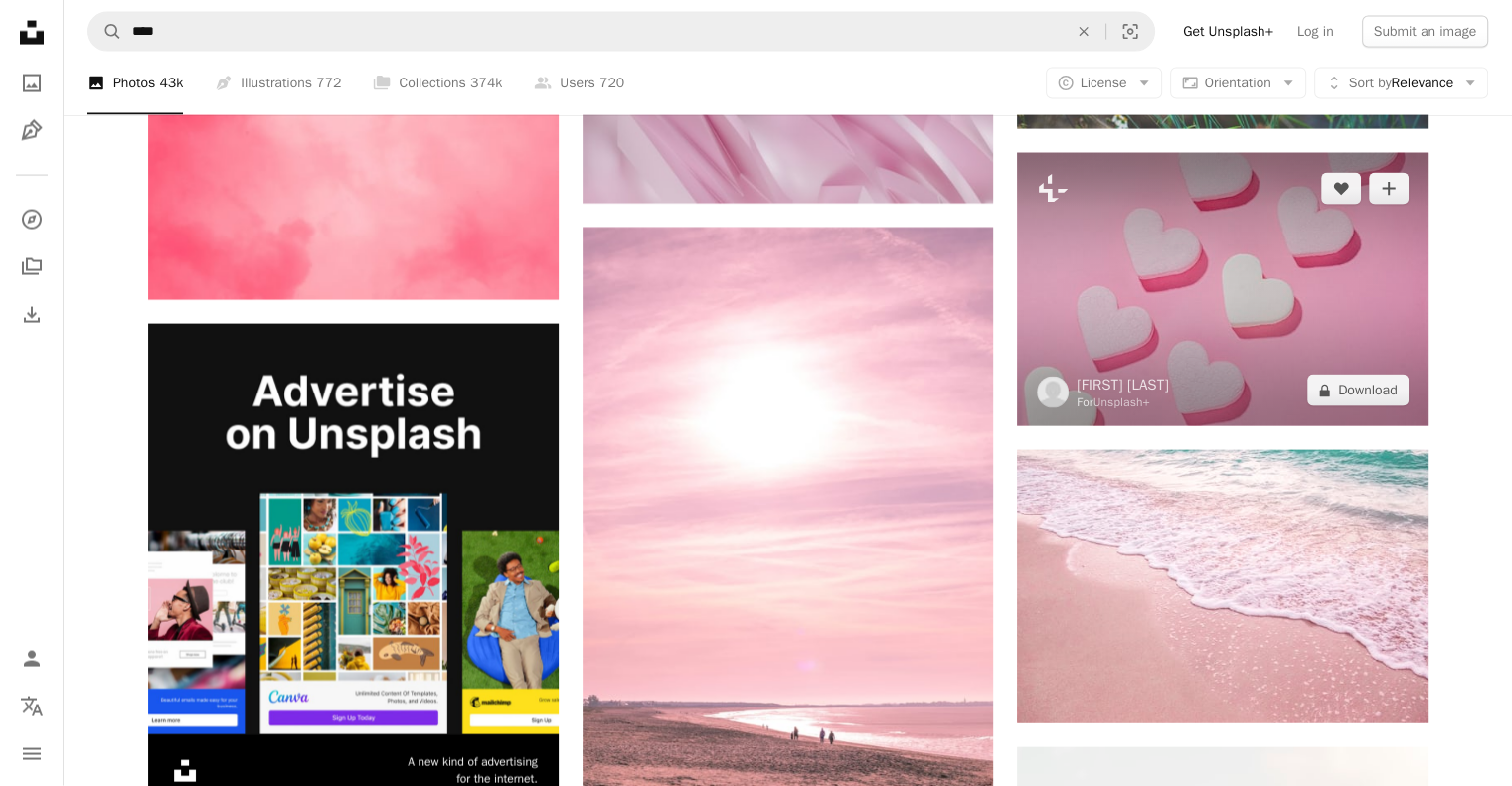 click at bounding box center [1222, 289] 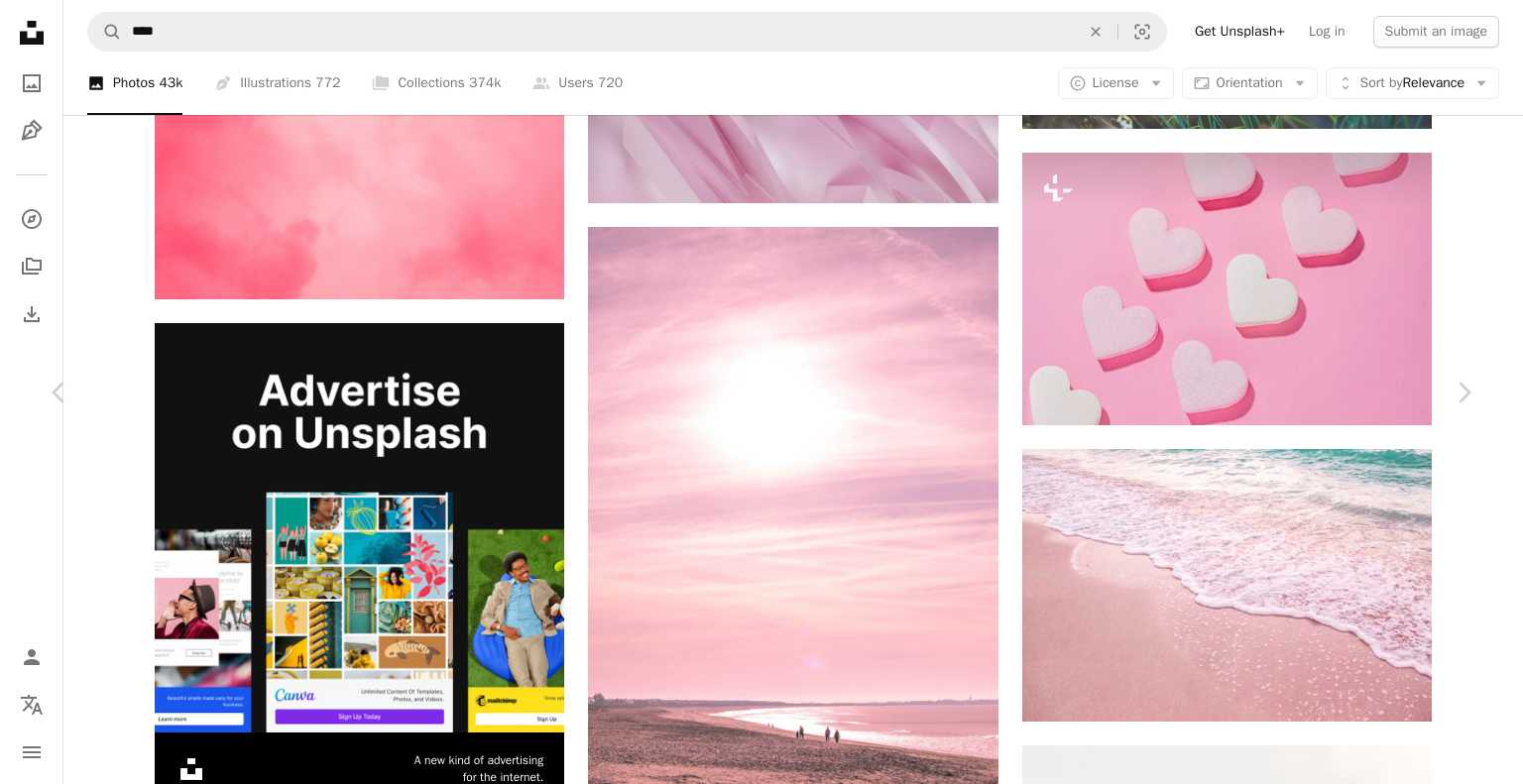 click on "An X shape Chevron left Chevron right [FIRST] [LAST] For Unsplash+ A heart A plus sign A lock Download Zoom in Featured in Photos A forward-right arrow Share More Actions Calendar outlined Published on [DATE], [YEAR] Safety Licensed under the Unsplash+ License pink valentine valentines day hearts symbol valentines february 14th Public domain images Related images Plus sign for Unsplash+ A heart A plus sign Rodion Kutsaiev For Unsplash+ A lock Download Plus sign for Unsplash+ A heart A plus sign Tasha Marie For Unsplash+ A lock Download Plus sign for Unsplash+ A heart A plus sign Tasha Marie For Unsplash+ A lock Download Plus sign for Unsplash+ A heart A plus sign Rodion Kutsaiev For Unsplash+ A lock Download Plus sign for Unsplash+ A heart A plus sign Rodion Kutsaiev For Unsplash+ A lock Download Plus sign for Unsplash+ A heart A plus sign Rodion Kutsaiev For Unsplash+ A lock Download Plus sign for Unsplash+ A heart A plus sign Getty Images For Unsplash+ A lock Download Plus sign for Unsplash+" at bounding box center (762, 3729) 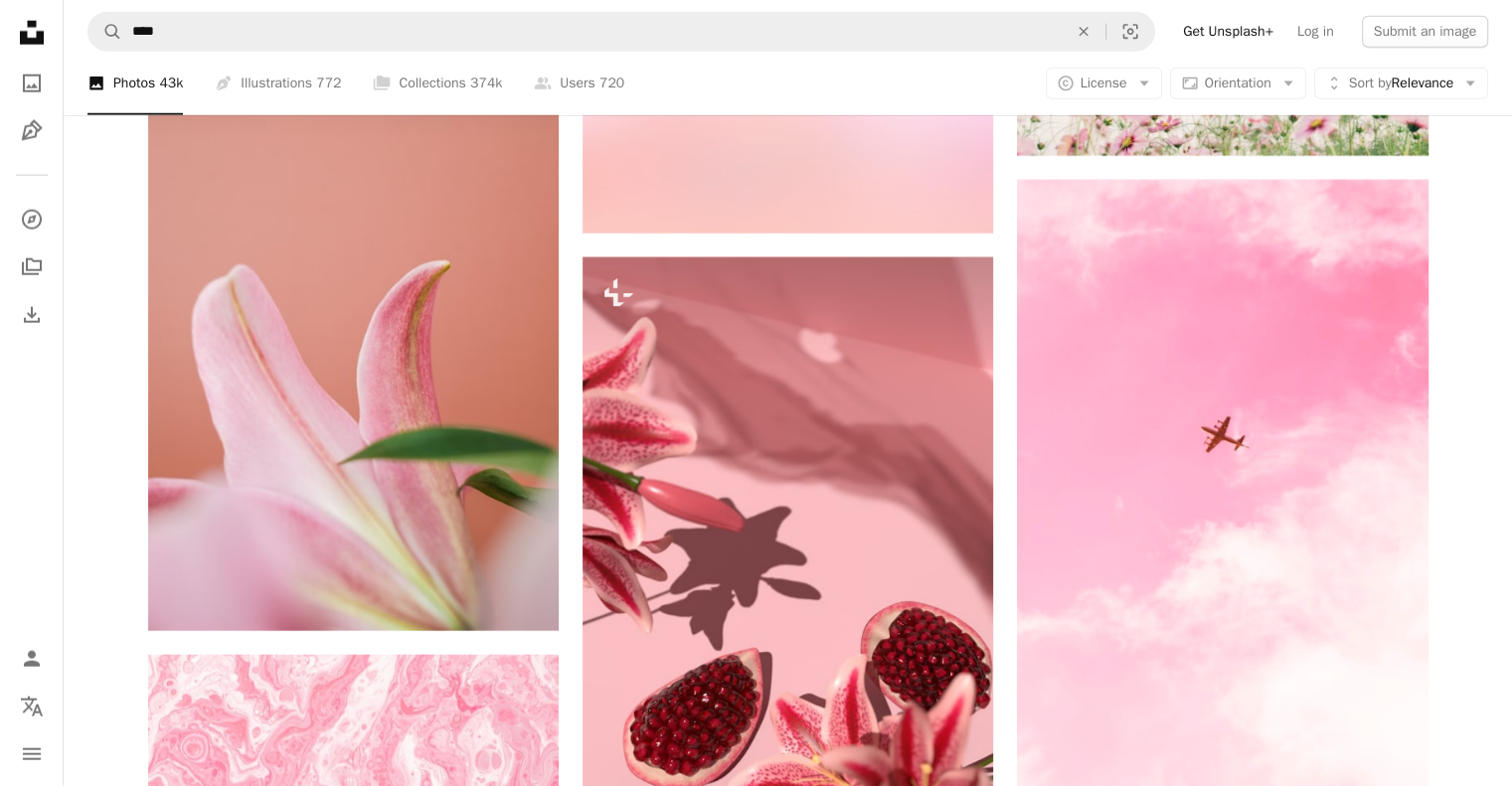 scroll, scrollTop: 5158, scrollLeft: 0, axis: vertical 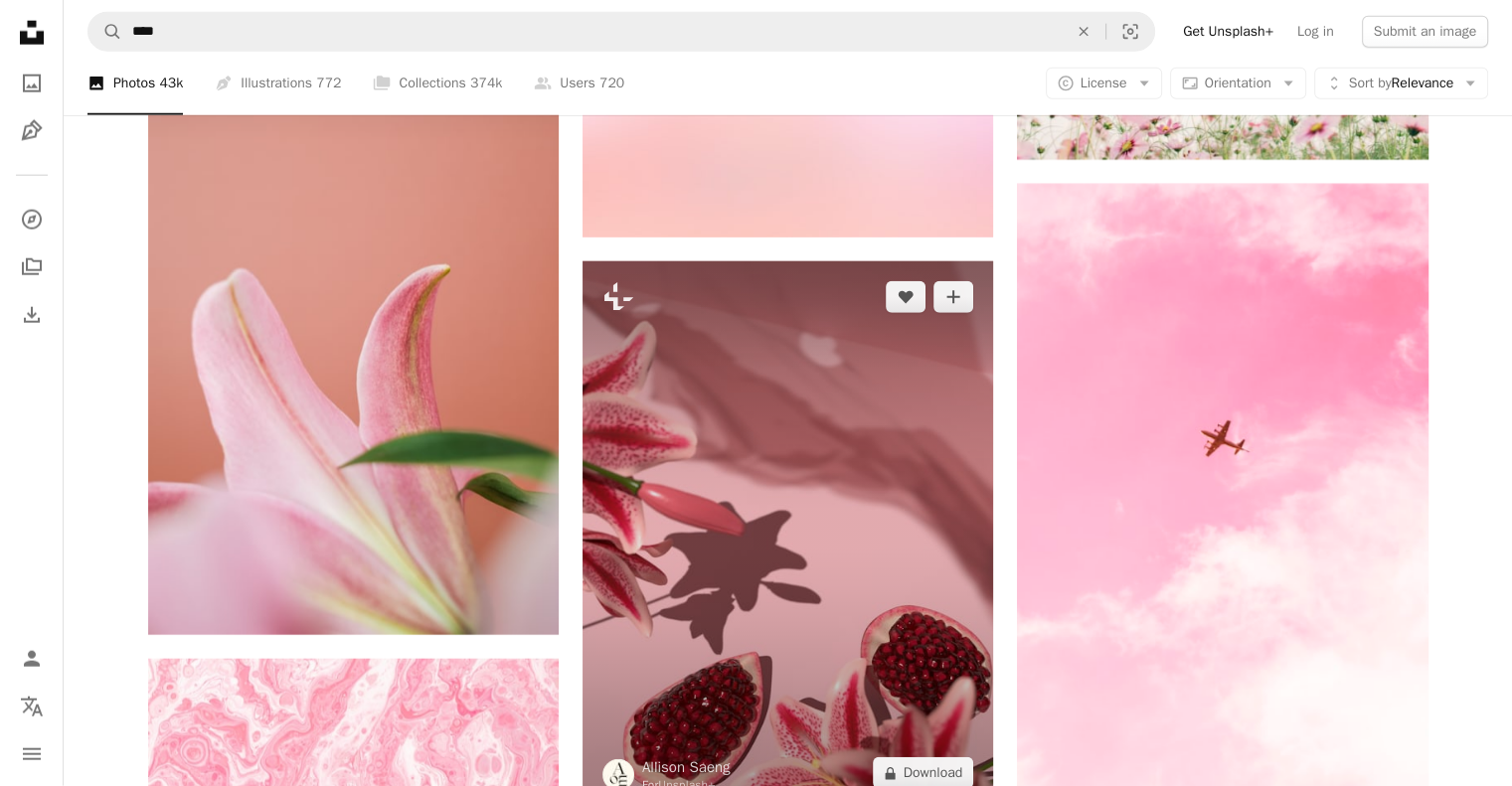 click at bounding box center [787, 535] 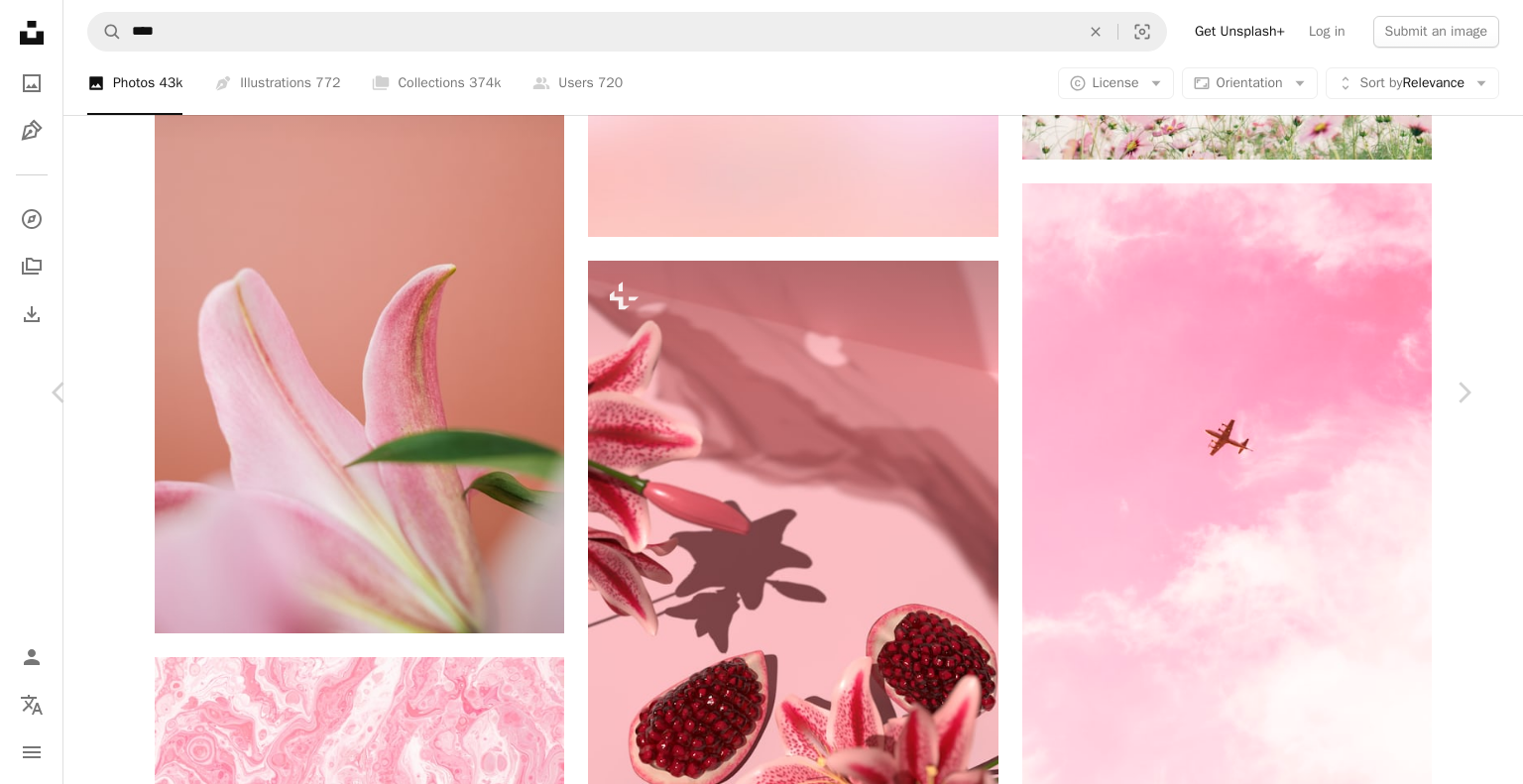 click on "An X shape Chevron left Chevron right [FIRST] [LAST] For Unsplash+ A heart A plus sign A lock Download Zoom in Featured in Photos A forward-right arrow Share More Actions Calendar outlined Published on [DATE], [YEAR] Safety Licensed under the Unsplash+ License wallpaper background flowers flower food art pink red skincare 3d render digital image wallpapers reflection cosmetic render backgrounds lily pomegranate pomegranate seeds Free pictures From this series Chevron right Plus sign for Unsplash+ Plus sign for Unsplash+ Plus sign for Unsplash+ Plus sign for Unsplash+ Plus sign for Unsplash+ Plus sign for Unsplash+ Plus sign for Unsplash+ Plus sign for Unsplash+ Plus sign for Unsplash+ Plus sign for Unsplash+ Related images Plus sign for Unsplash+ A heart A plus sign [FIRST] [LAST] For Unsplash+ A lock Download Plus sign for Unsplash+ A heart A plus sign [FIRST] [LAST] For Unsplash+ A lock Download Plus sign for Unsplash+ A heart A plus sign Resource Database For Unsplash+ A lock Download A heart For" at bounding box center [762, 6079] 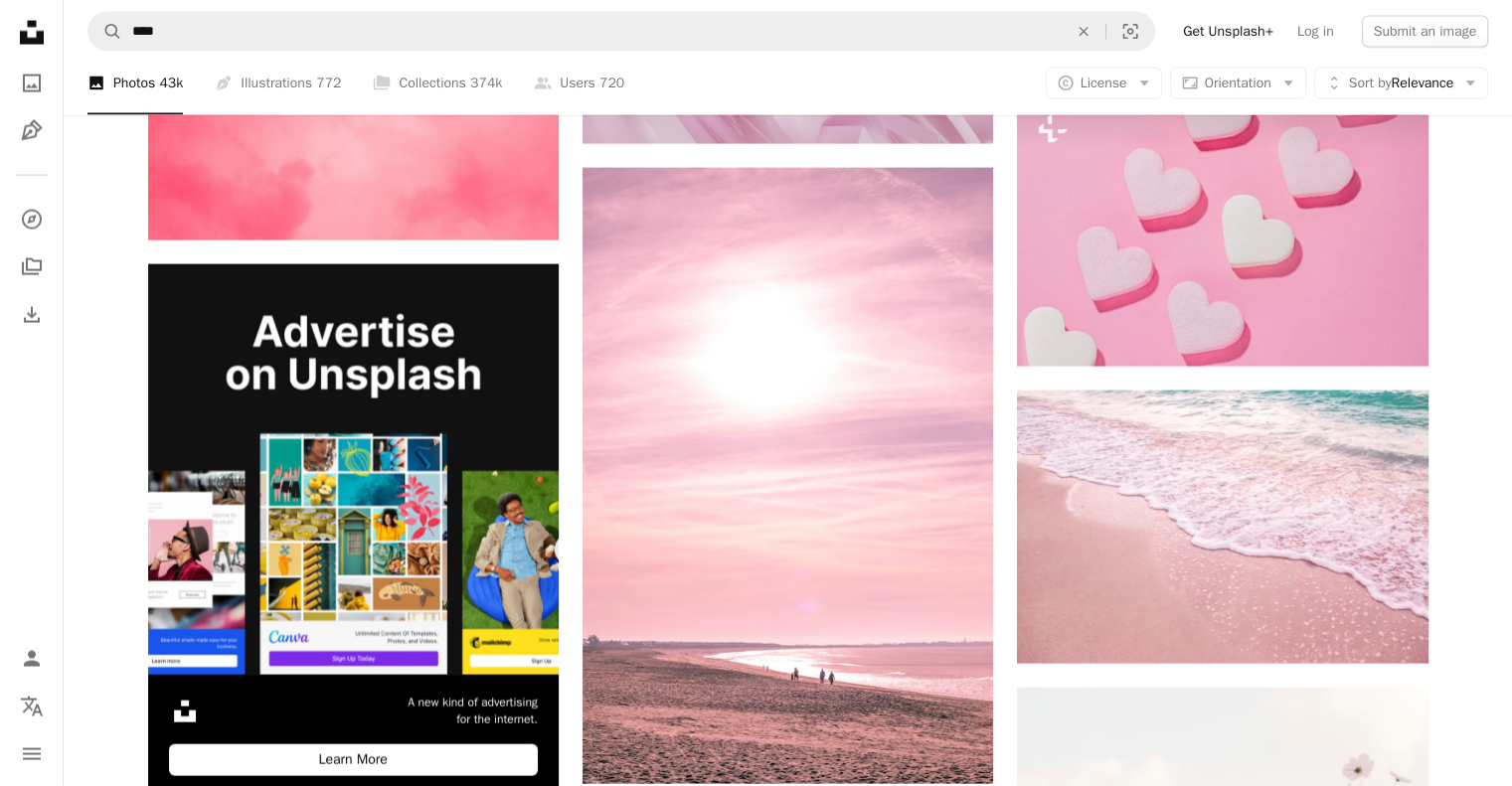 scroll, scrollTop: 4348, scrollLeft: 0, axis: vertical 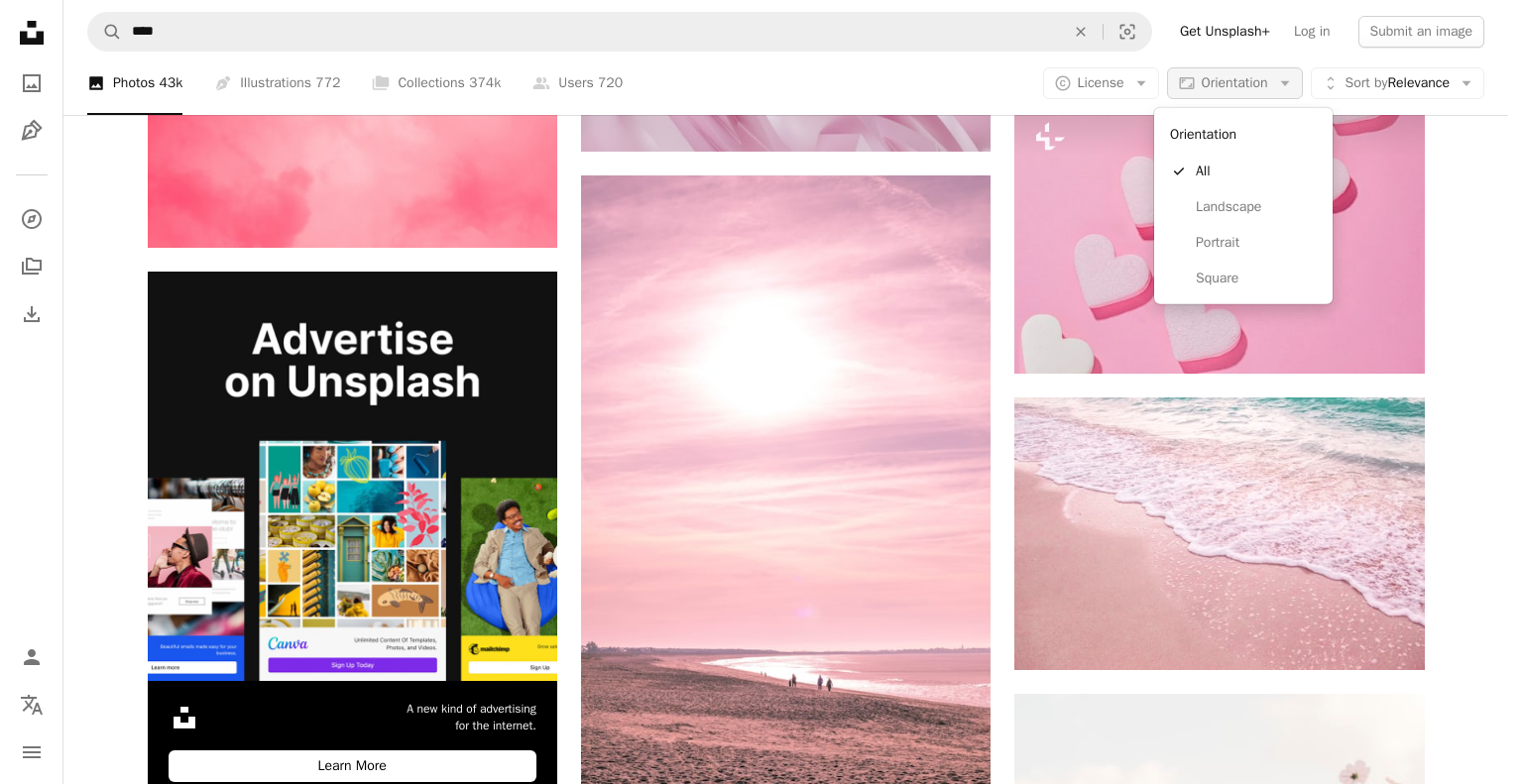click on "Orientation" at bounding box center (1234, 82) 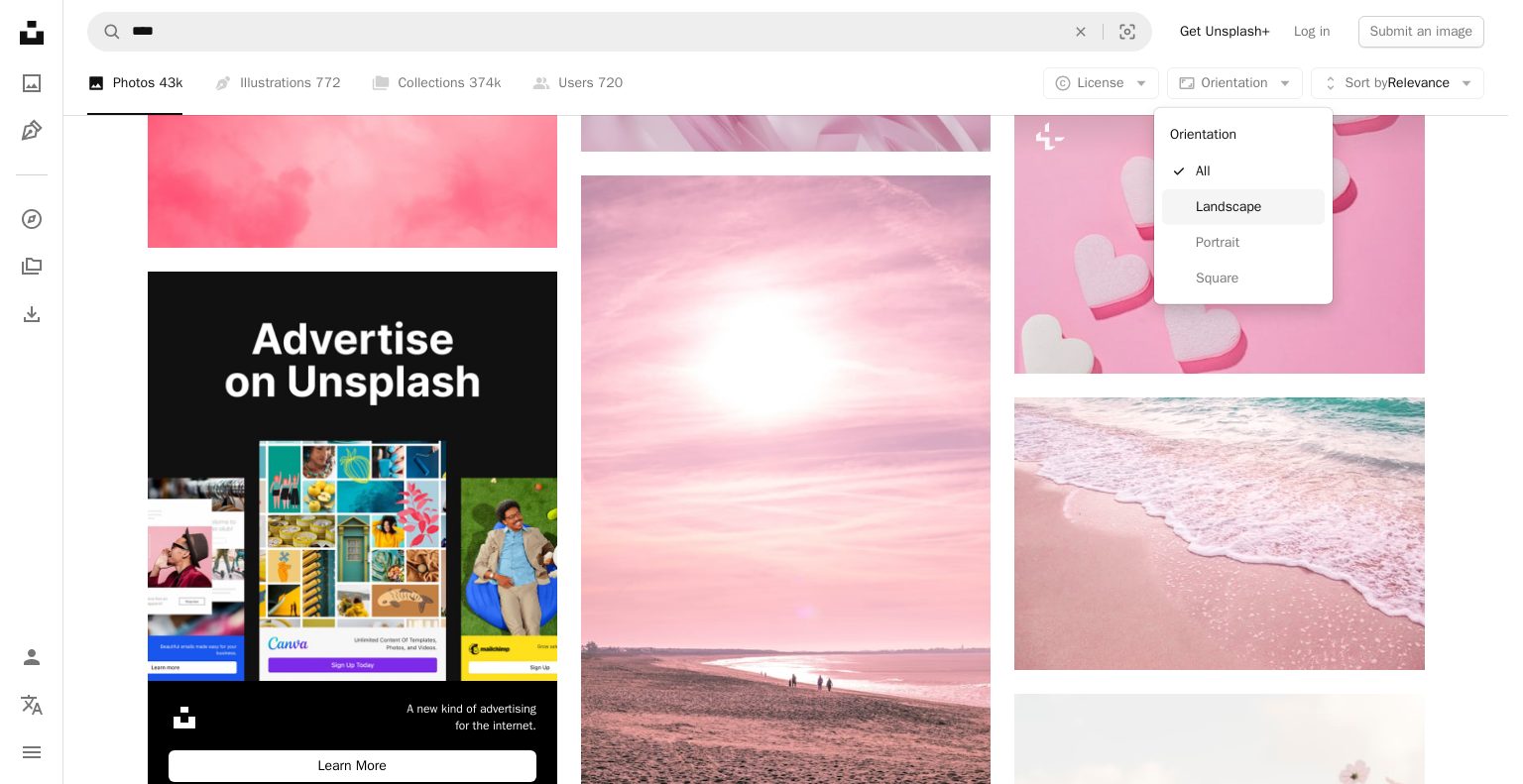 click on "Landscape" at bounding box center [1256, 207] 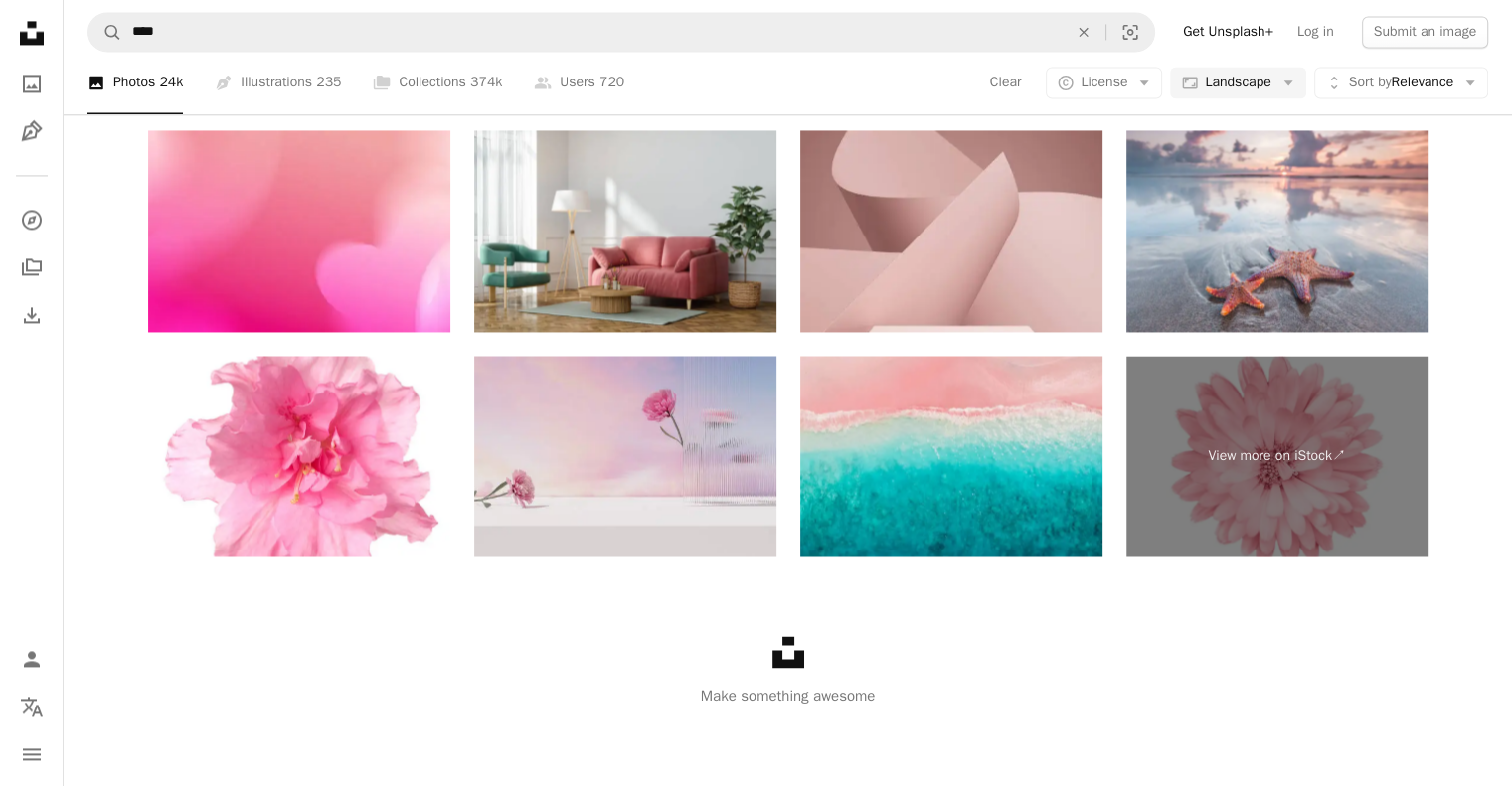 scroll, scrollTop: 268, scrollLeft: 0, axis: vertical 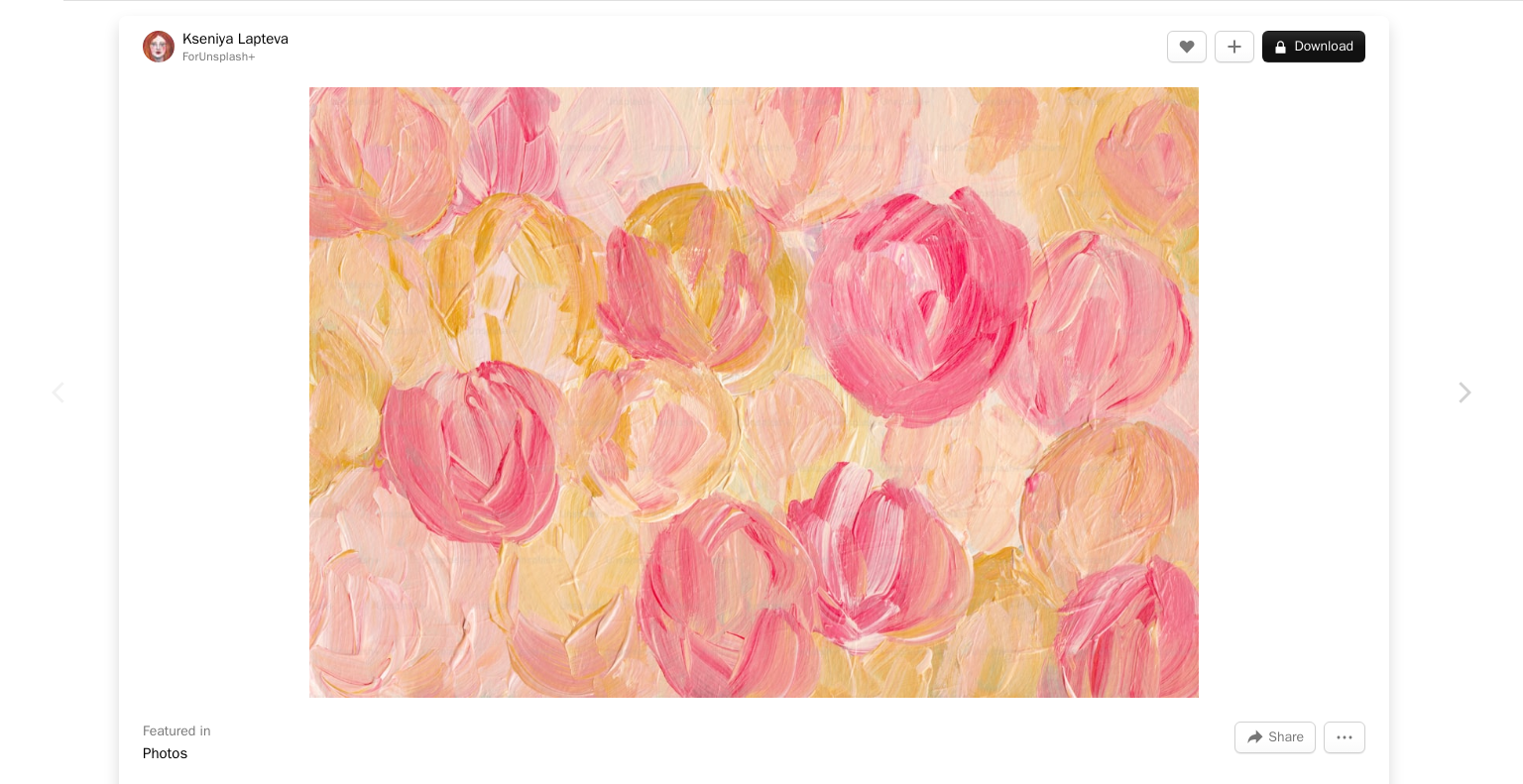 click on "An X shape Chevron left Chevron right [FIRST] [LAST] For Unsplash+ A heart A plus sign A lock Download Zoom in Featured in Photos A forward-right arrow Share More Actions Calendar outlined Published on [MONTH] [DAY], [YEAR] Camera Canon, CanoScan LiDE 220 Safety Licensed under the Unsplash+ License wallpaper background flowers art painting pink watercolour painting art painitng Free stock photos From this series Plus sign for Unsplash+ Related images Plus sign for Unsplash+ A heart A plus sign [FIRST] [LAST] For Unsplash+ A lock Download Plus sign for Unsplash+ A heart A plus sign [FIRST] [LAST] For Unsplash+ A lock Download Plus sign for Unsplash+ A heart A plus sign [FIRST] [LAST] For Unsplash+ A lock Download Plus sign for Unsplash+ A heart A plus sign [FIRST] [LAST] For Unsplash+ A lock Download Plus sign for Unsplash+ A heart A plus sign Olivie Strauss For Unsplash+ A lock Download Plus sign for Unsplash+ A heart A plus sign Susan Wilkinson For Unsplash+ A lock Download Plus sign for Unsplash+ For" at bounding box center (762, 392) 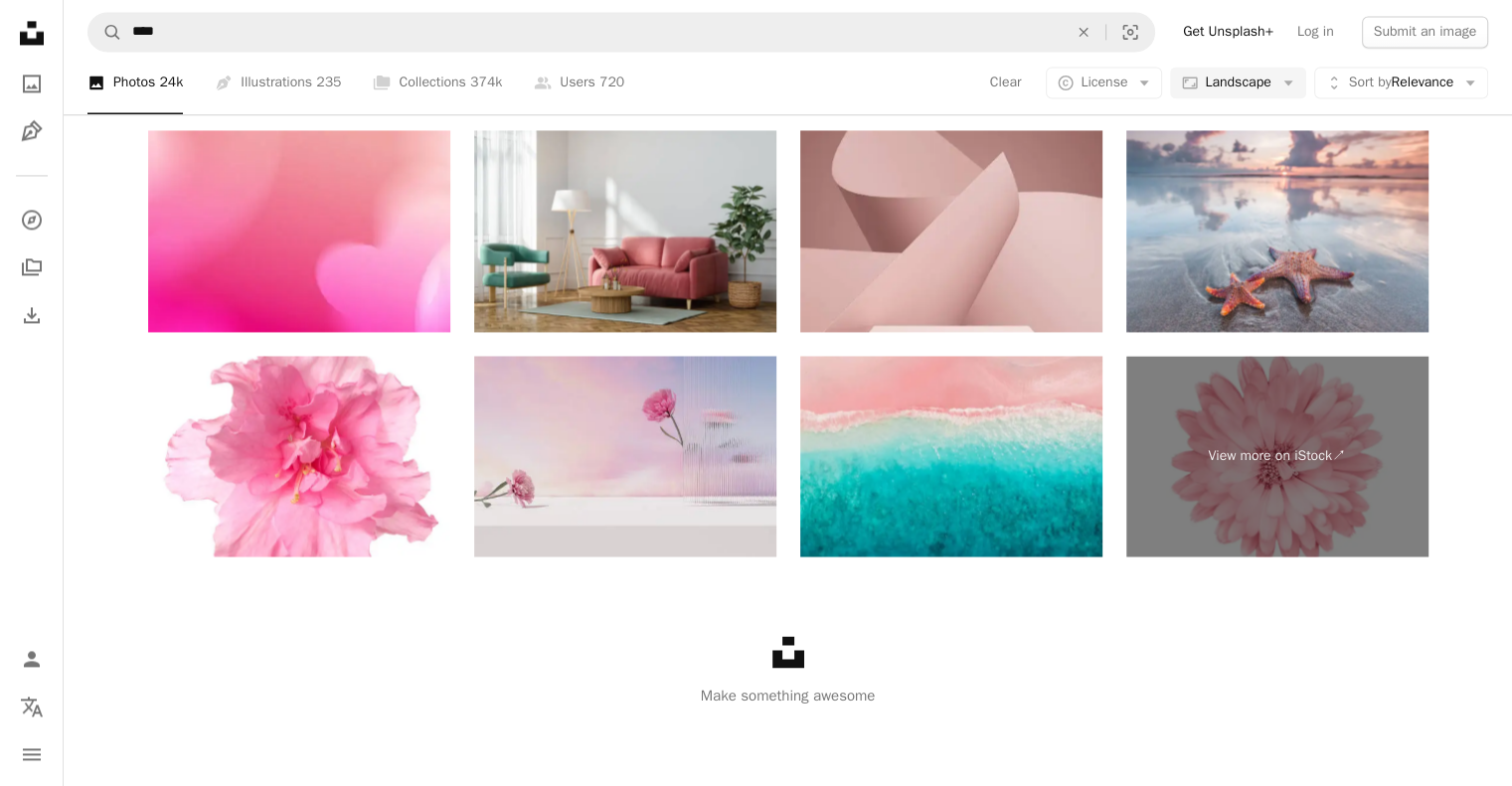 scroll, scrollTop: 3086, scrollLeft: 0, axis: vertical 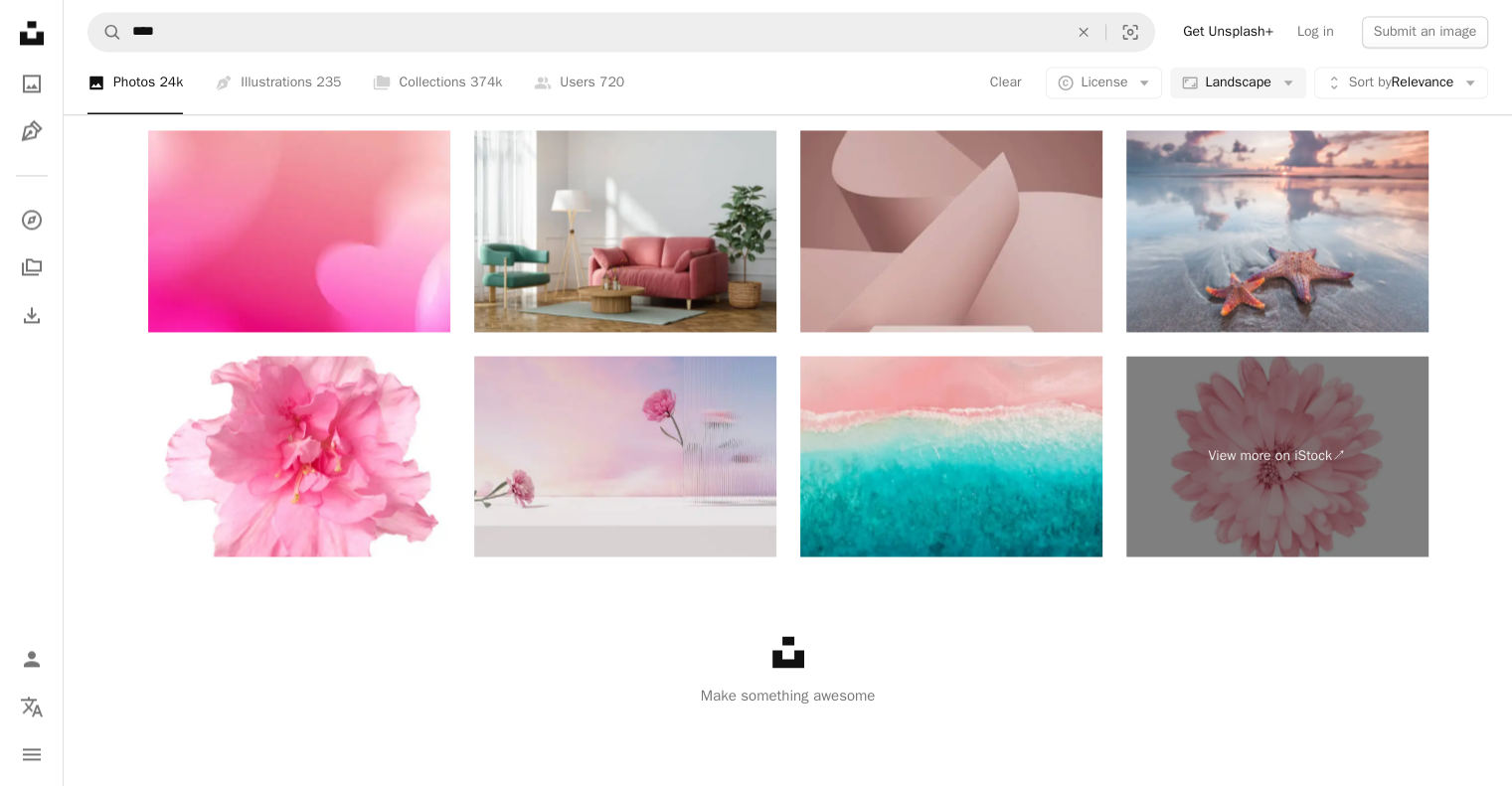 click at bounding box center [951, 231] 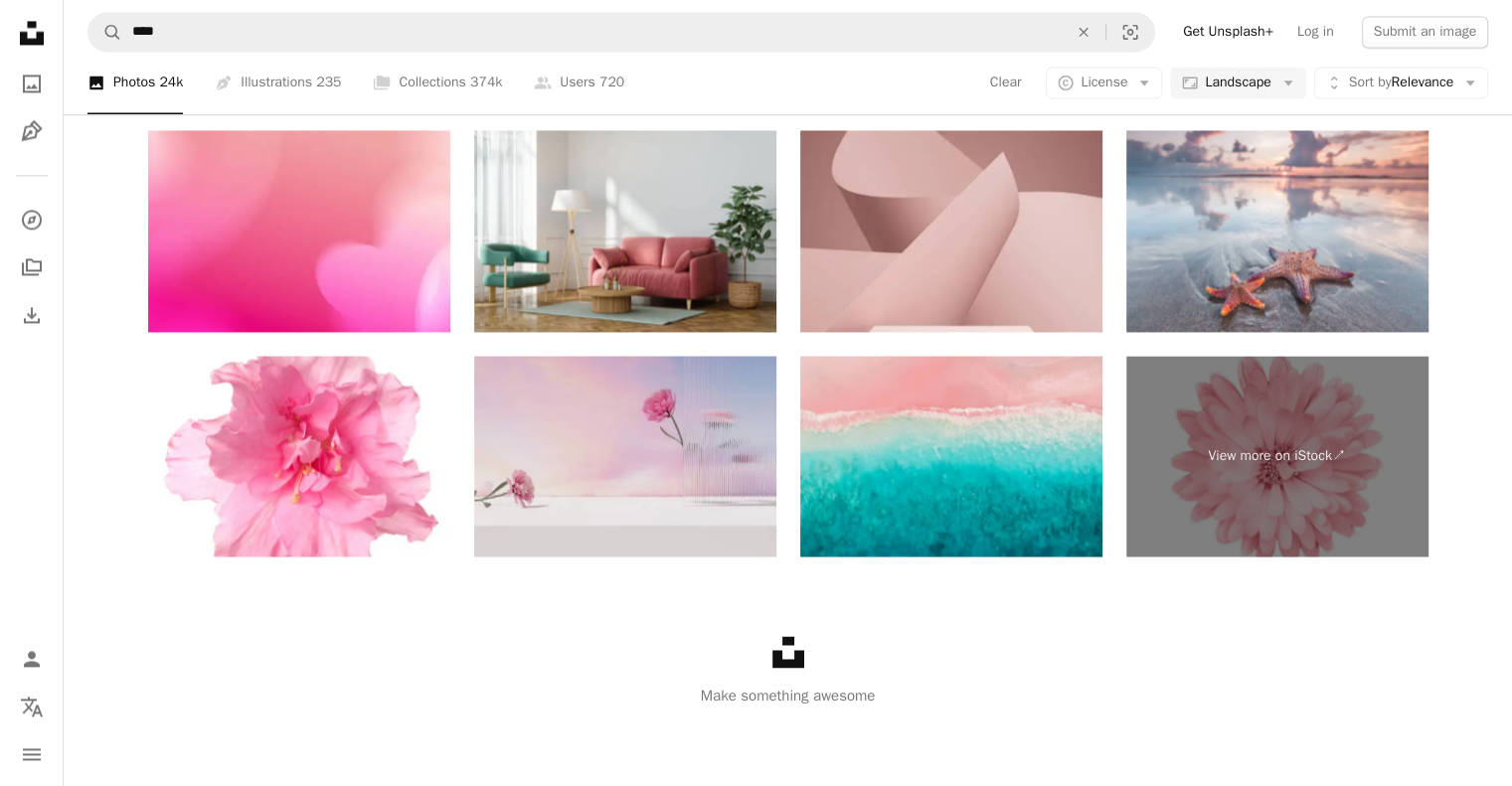 scroll, scrollTop: 933, scrollLeft: 0, axis: vertical 